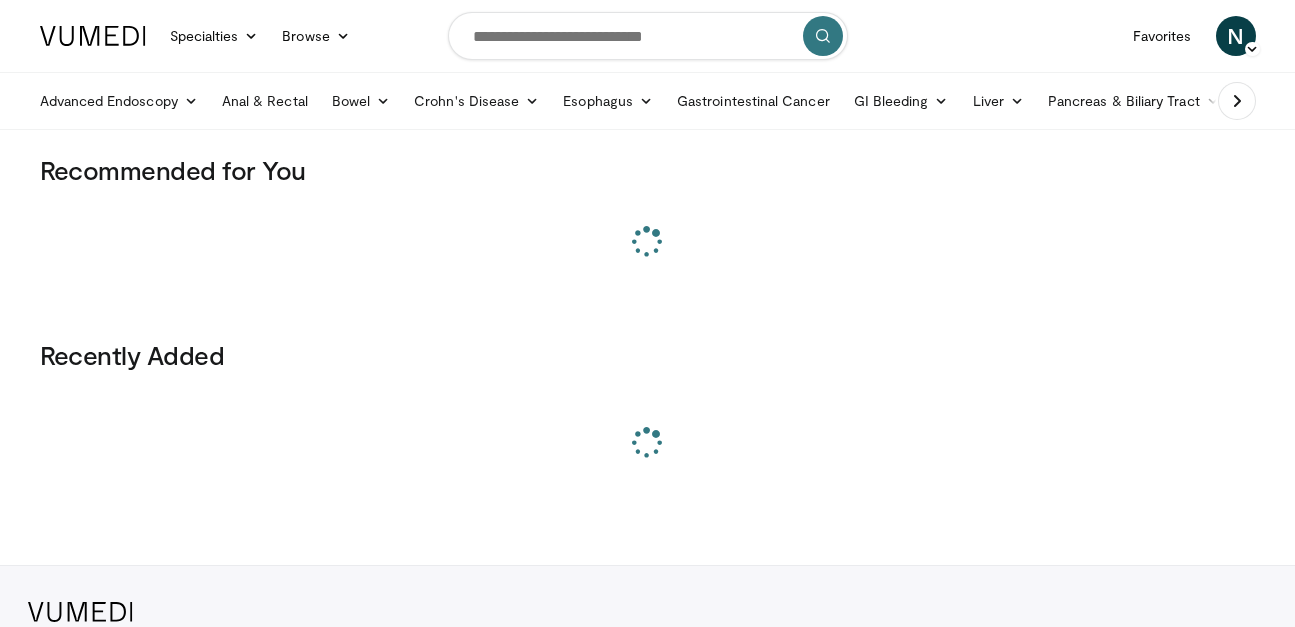scroll, scrollTop: 0, scrollLeft: 0, axis: both 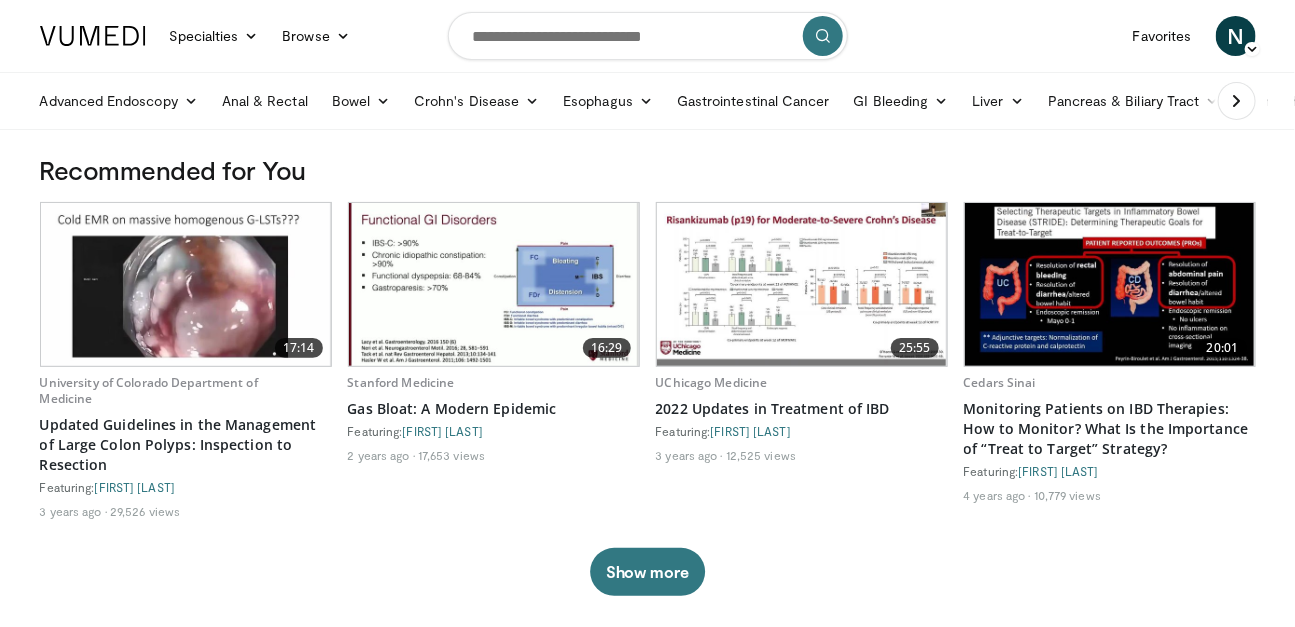 click at bounding box center (648, 36) 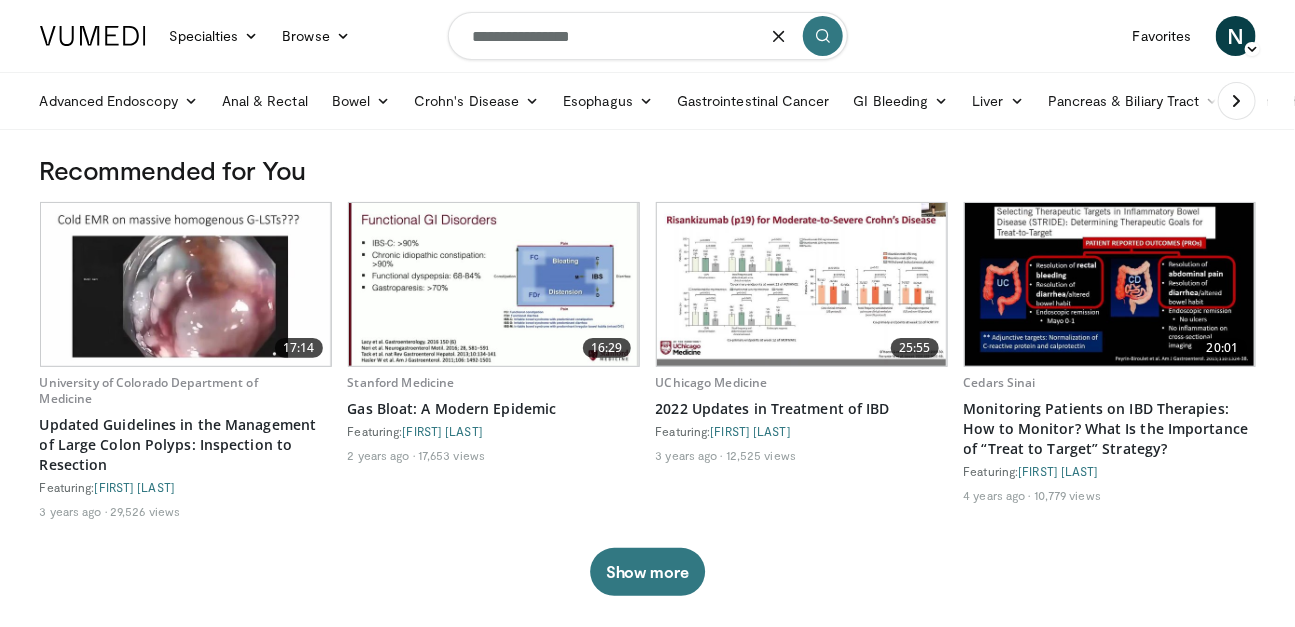 type on "**********" 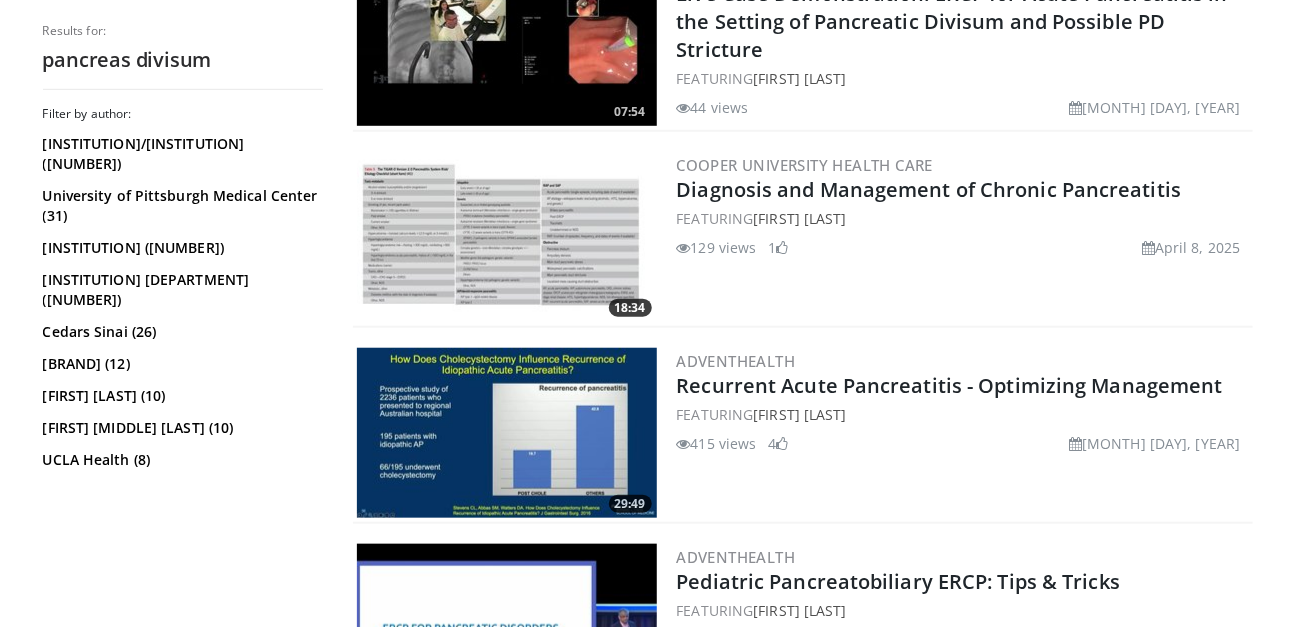 scroll, scrollTop: 468, scrollLeft: 0, axis: vertical 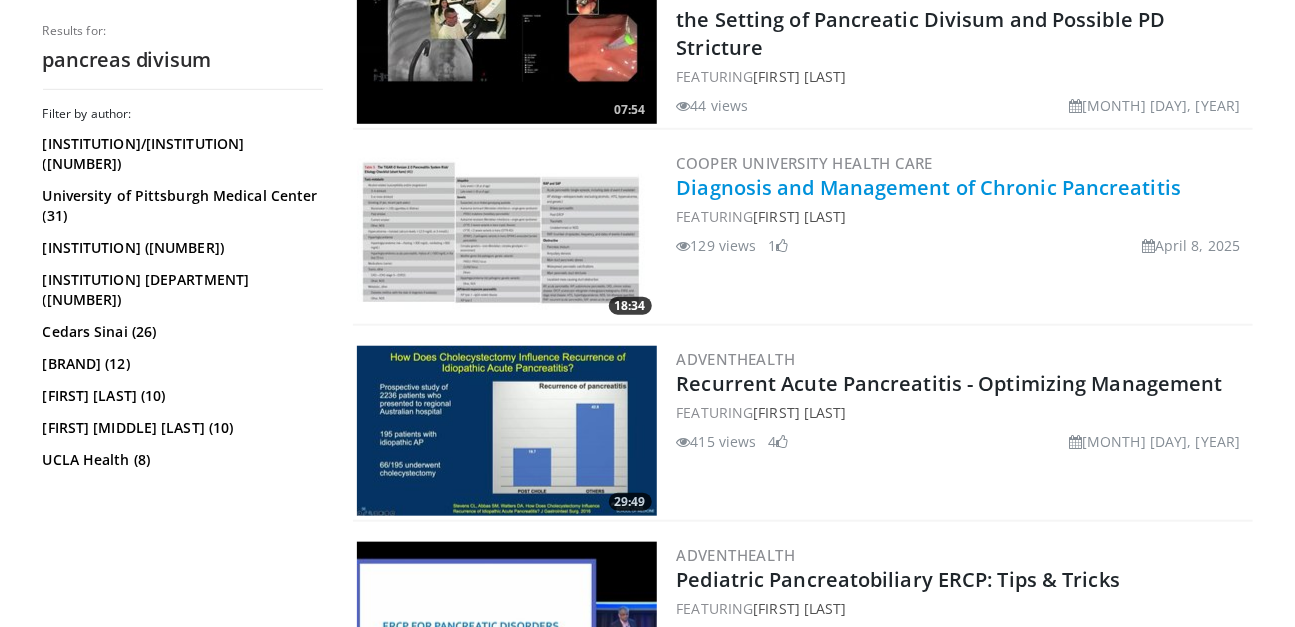 click on "Diagnosis and Management of Chronic Pancreatitis" at bounding box center (929, 187) 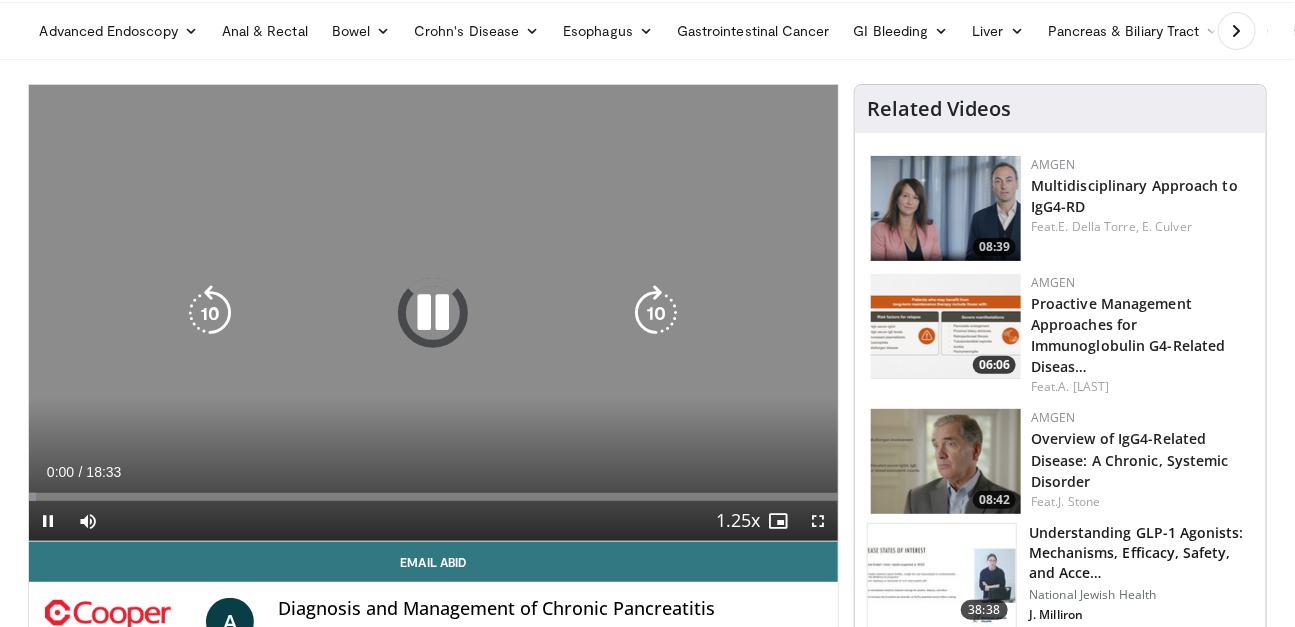 scroll, scrollTop: 95, scrollLeft: 0, axis: vertical 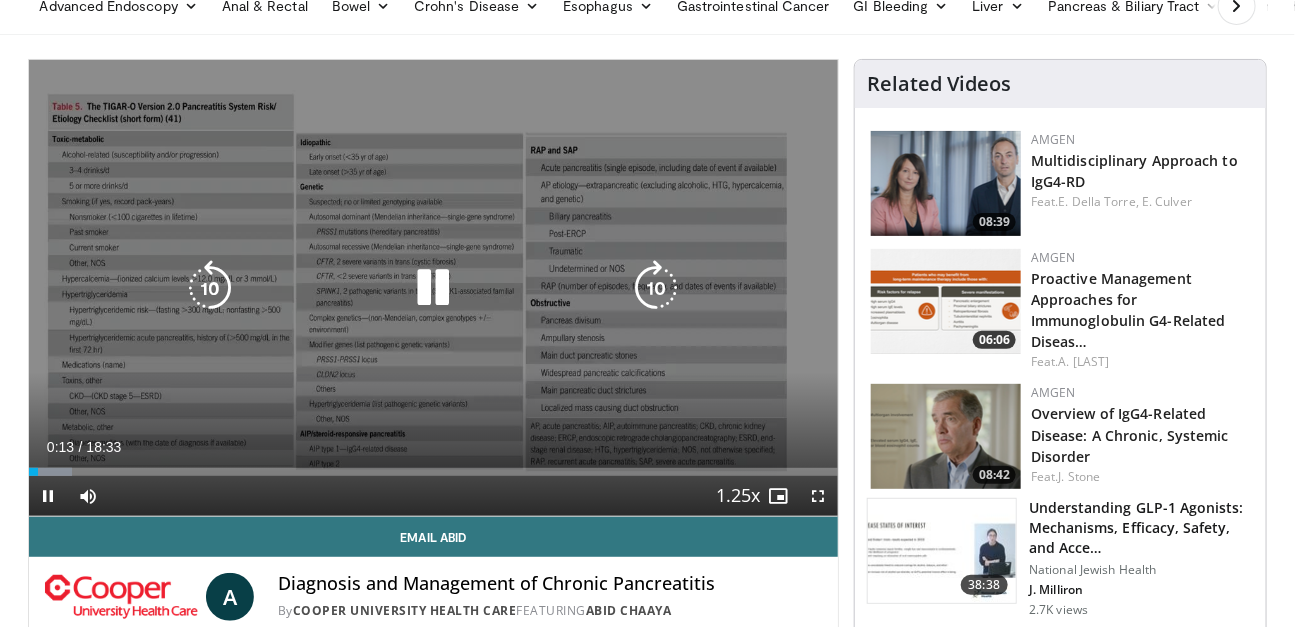 click at bounding box center (433, 288) 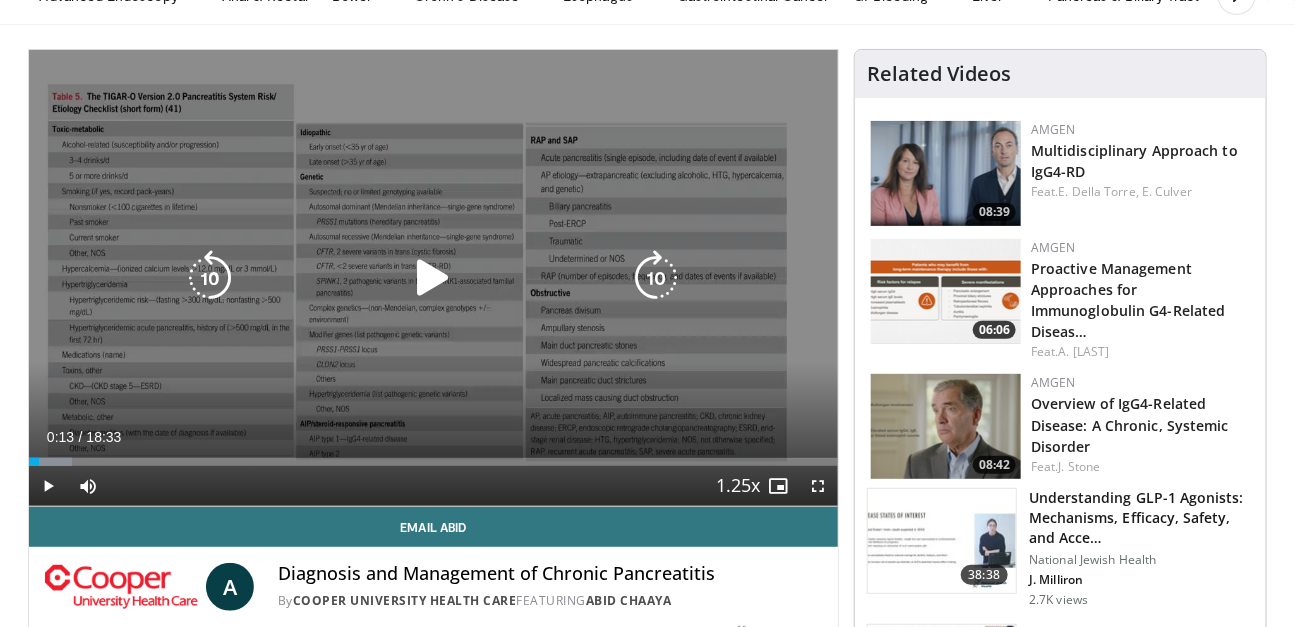 scroll, scrollTop: 0, scrollLeft: 0, axis: both 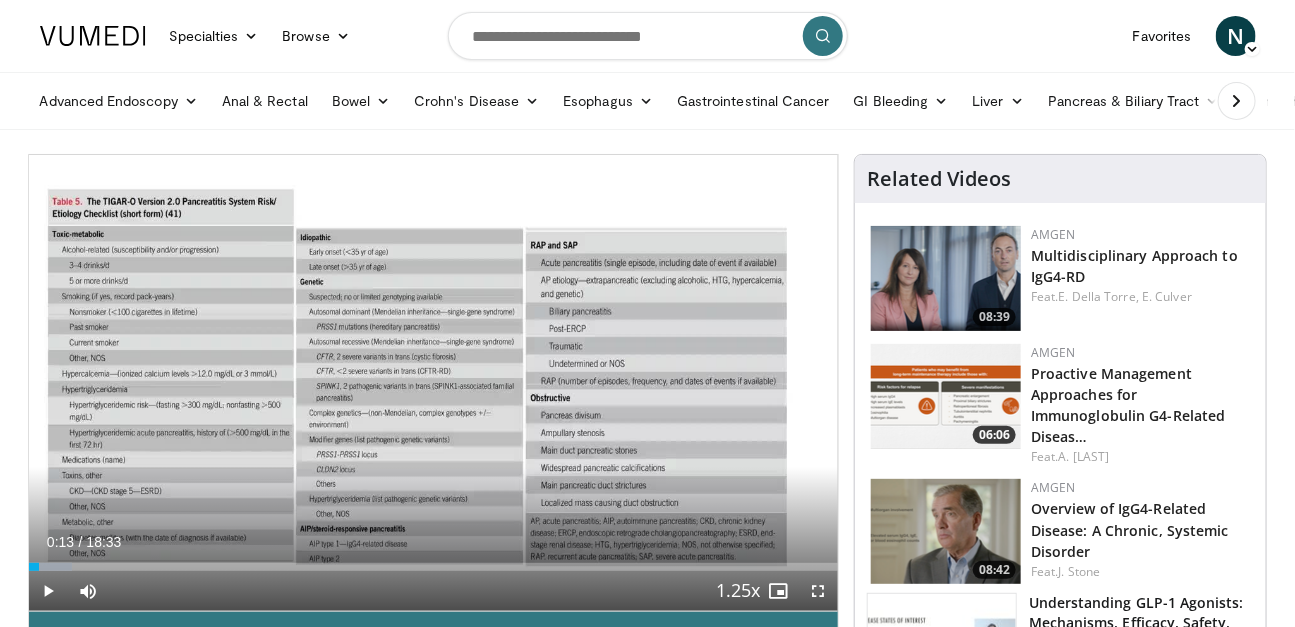 click at bounding box center [648, 36] 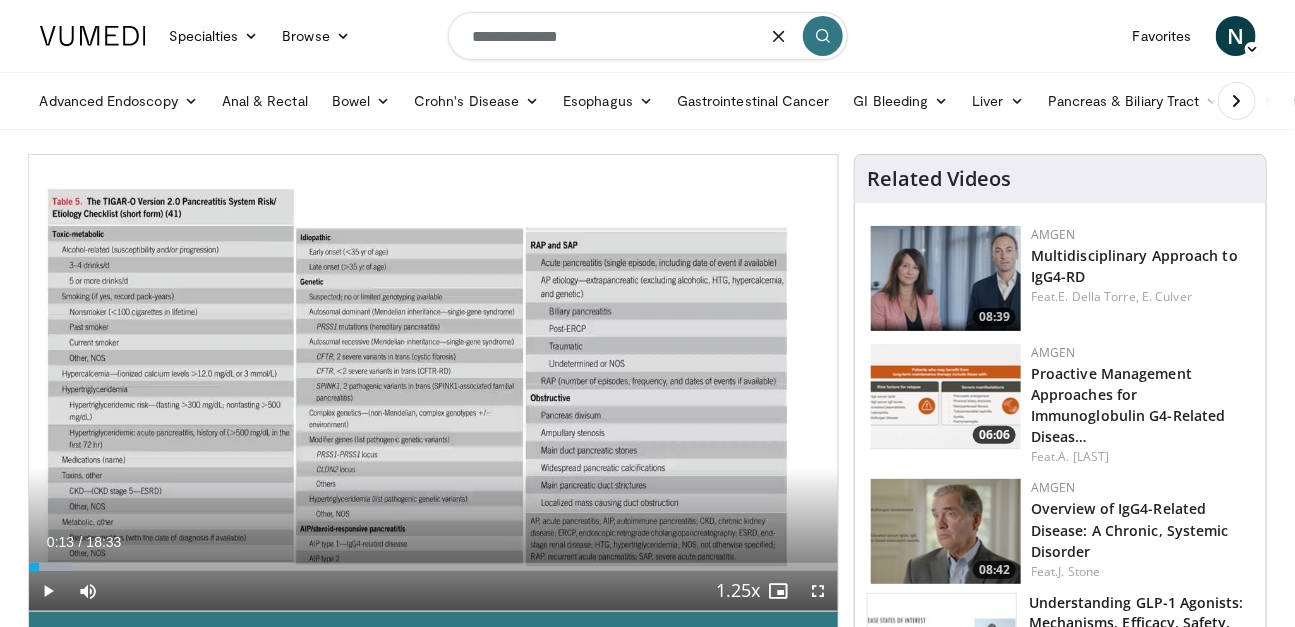 type on "**********" 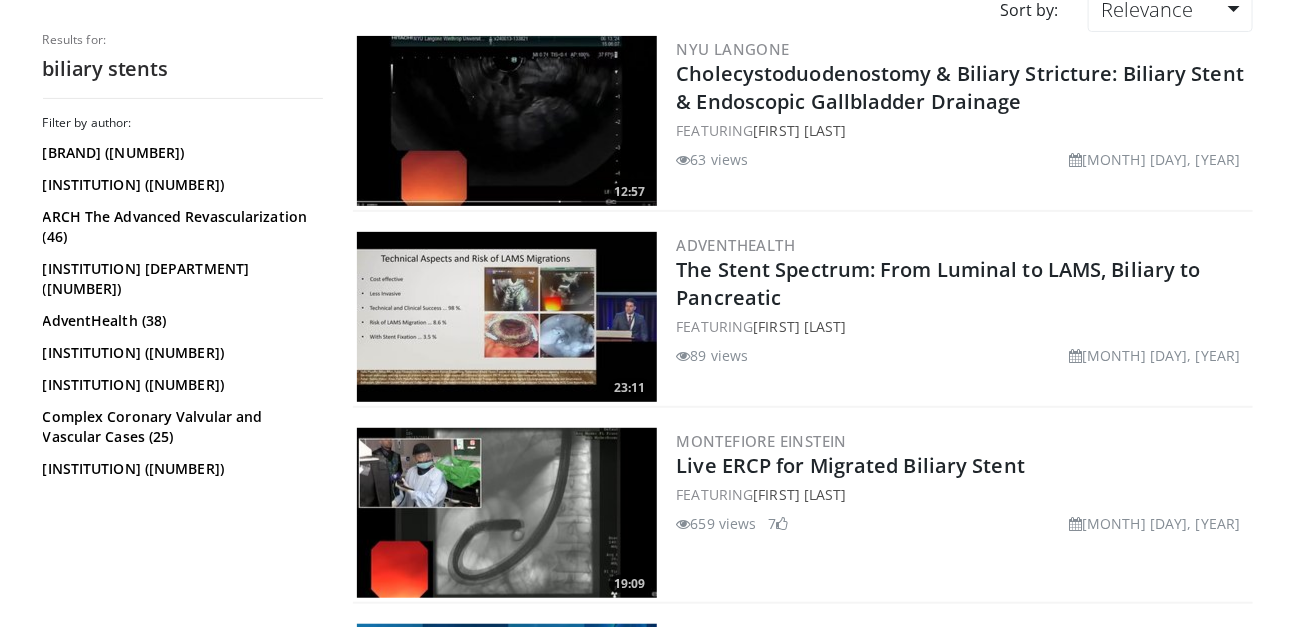 scroll, scrollTop: 195, scrollLeft: 0, axis: vertical 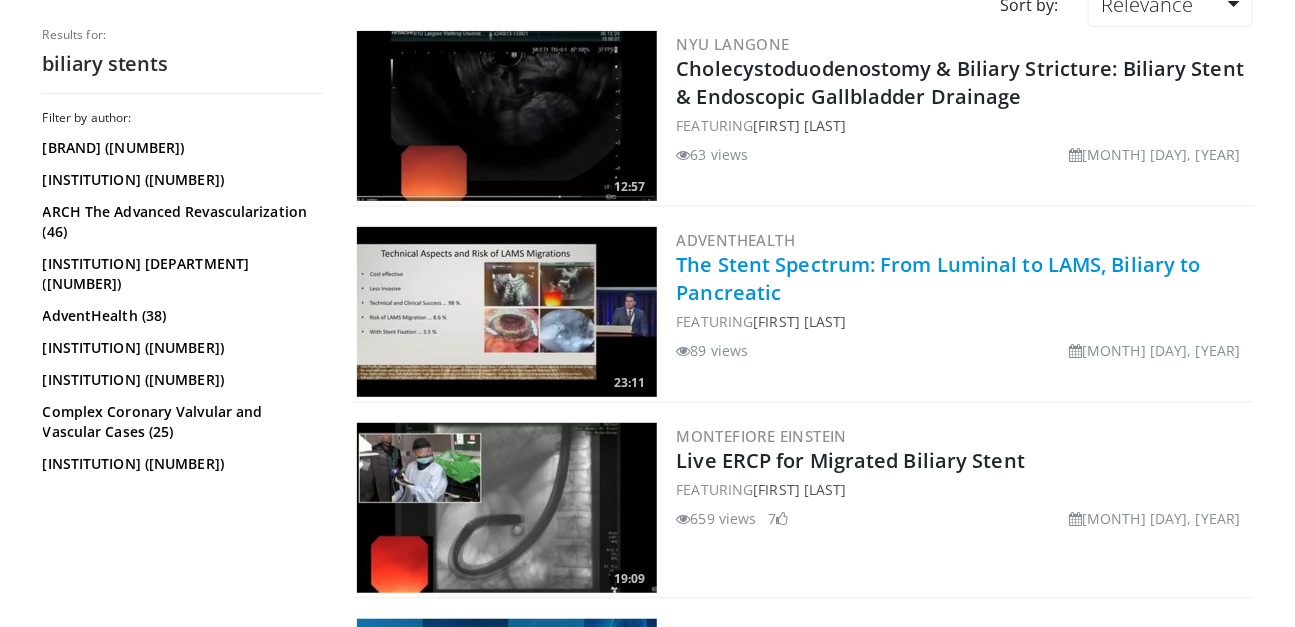 click on "The Stent Spectrum: From Luminal to LAMS, Biliary to Pancreatic" at bounding box center (939, 278) 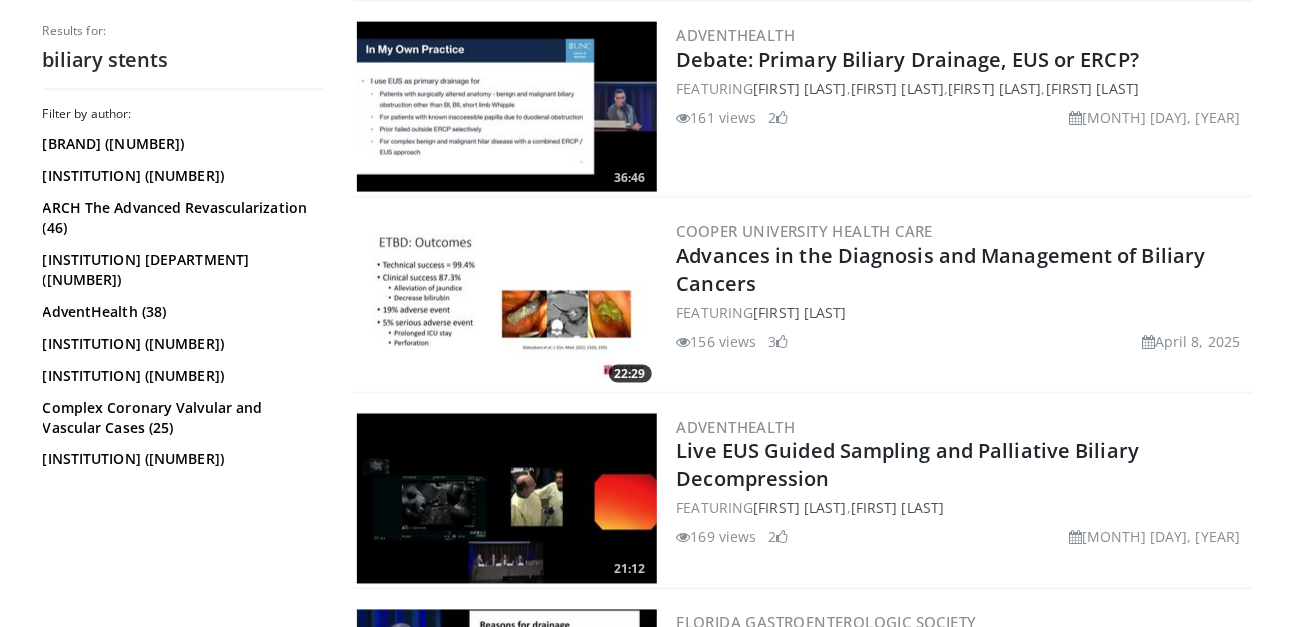 scroll, scrollTop: 990, scrollLeft: 0, axis: vertical 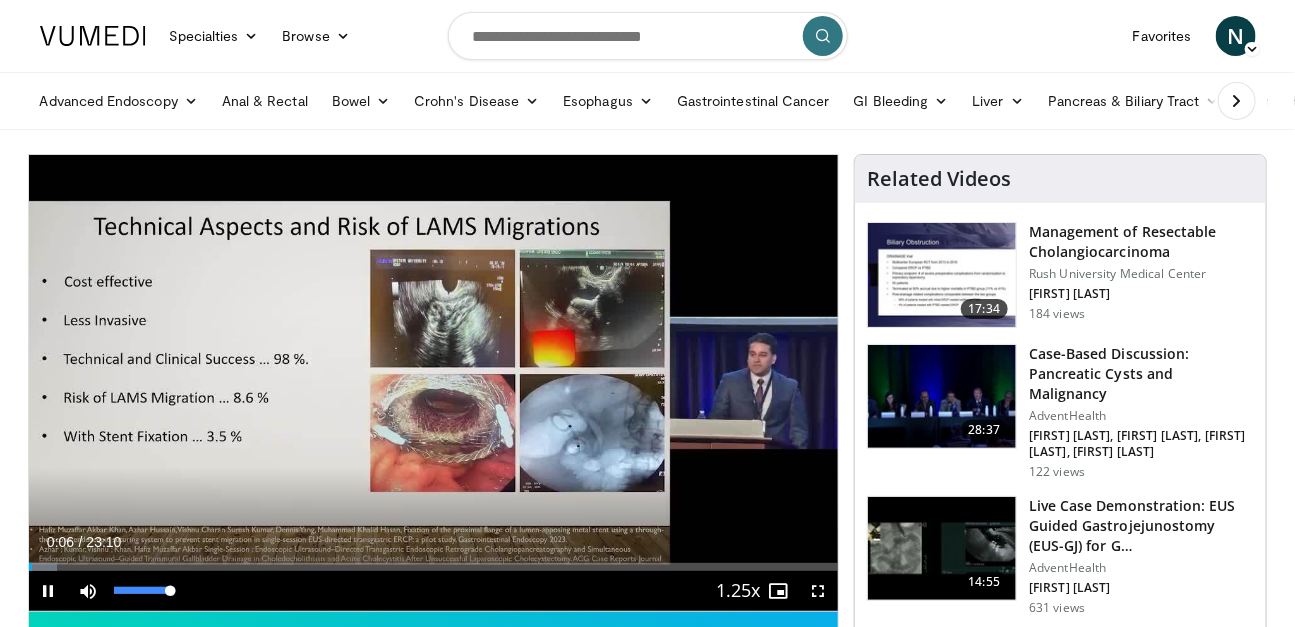 drag, startPoint x: 171, startPoint y: 594, endPoint x: 262, endPoint y: 592, distance: 91.02197 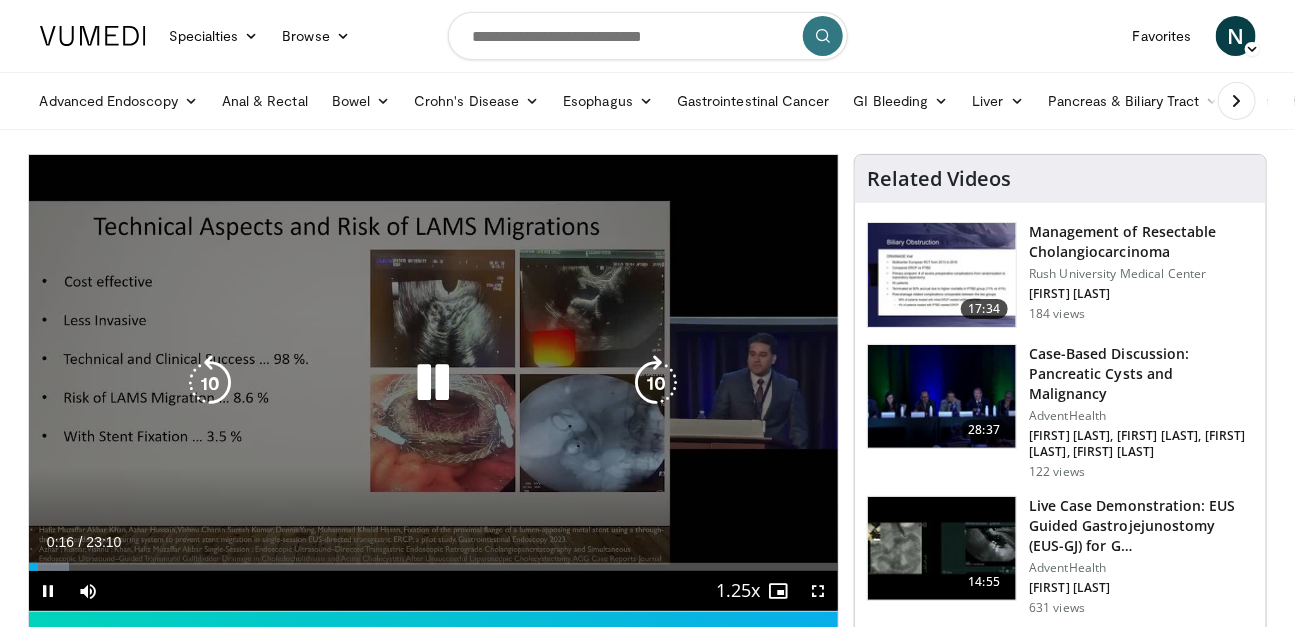 click at bounding box center (433, 383) 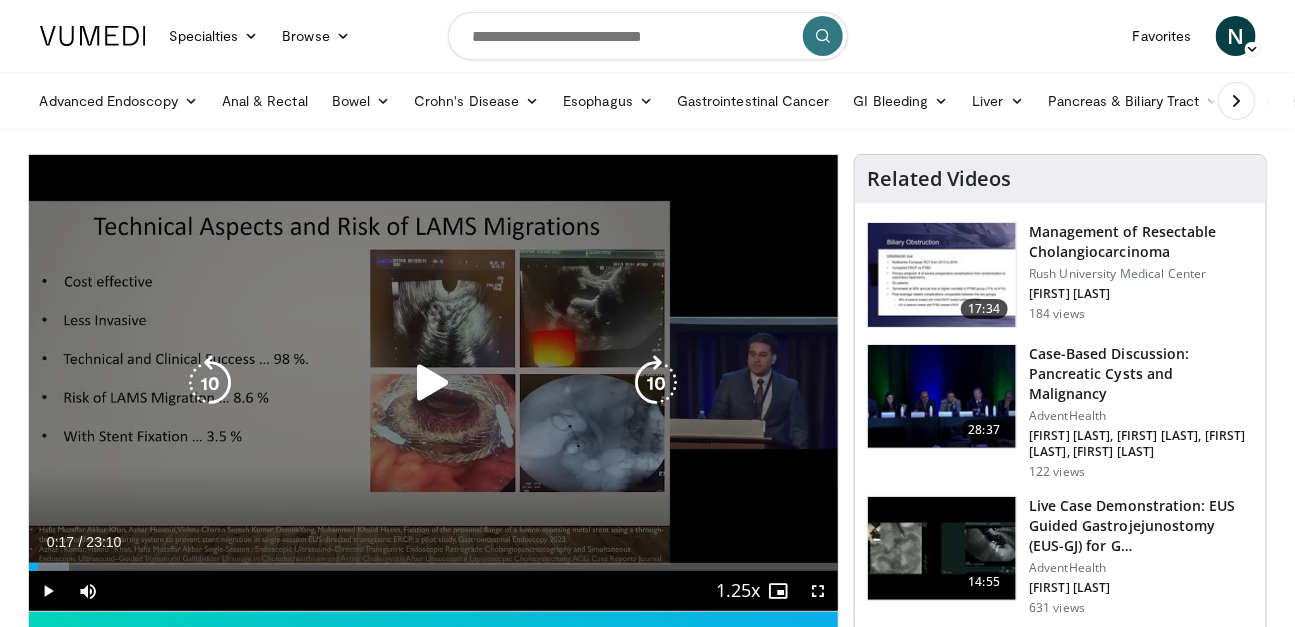click at bounding box center [433, 383] 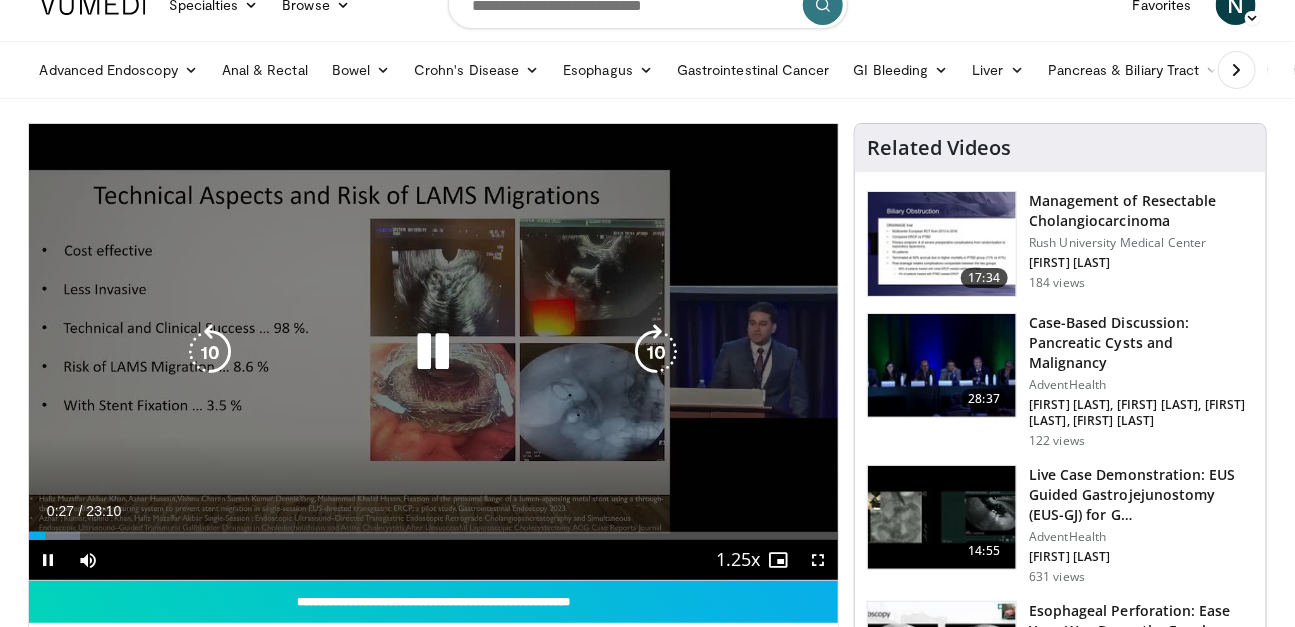 scroll, scrollTop: 0, scrollLeft: 0, axis: both 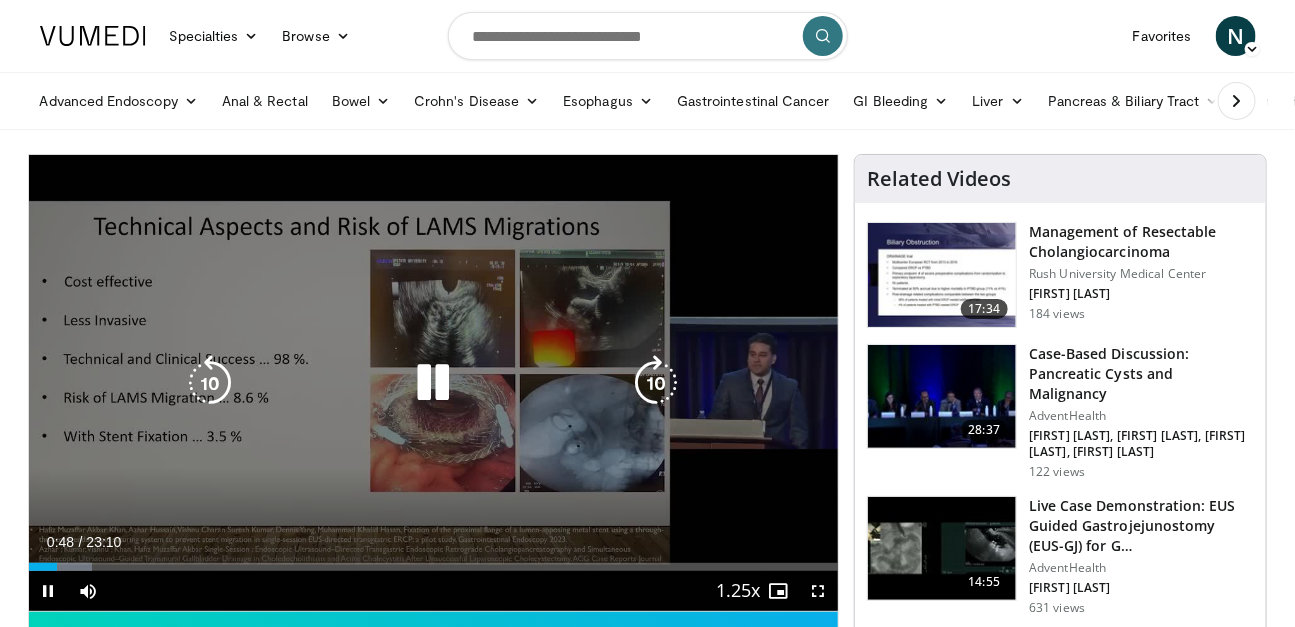 click at bounding box center (433, 383) 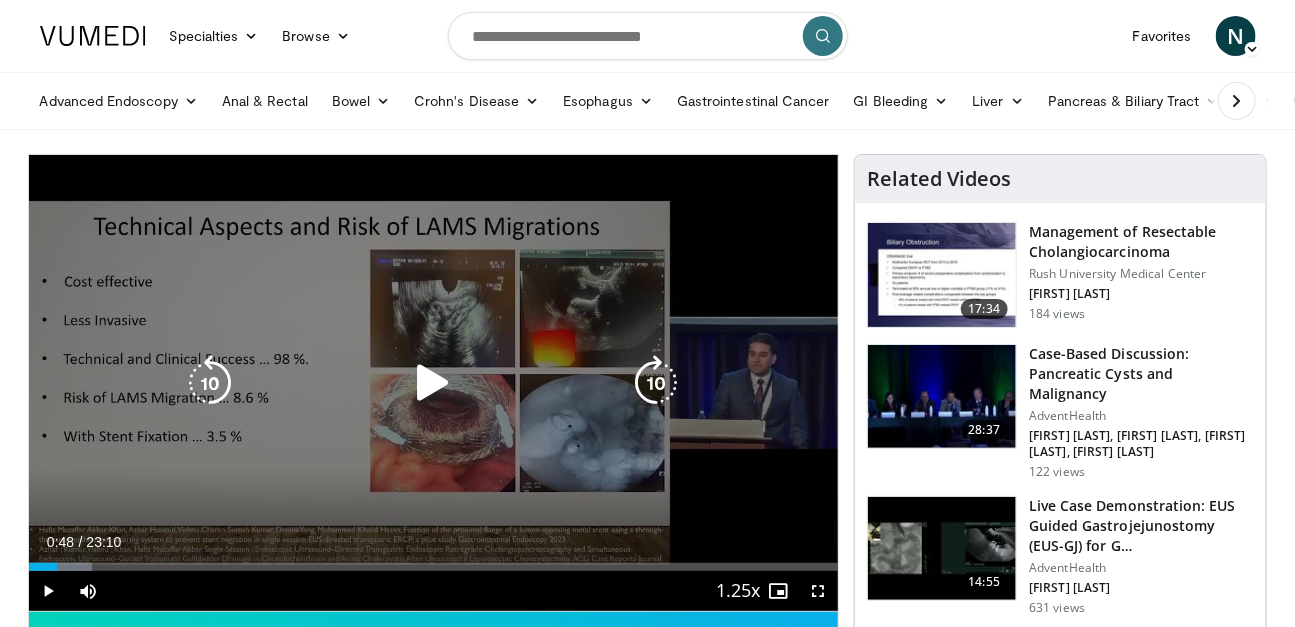 click at bounding box center (210, 383) 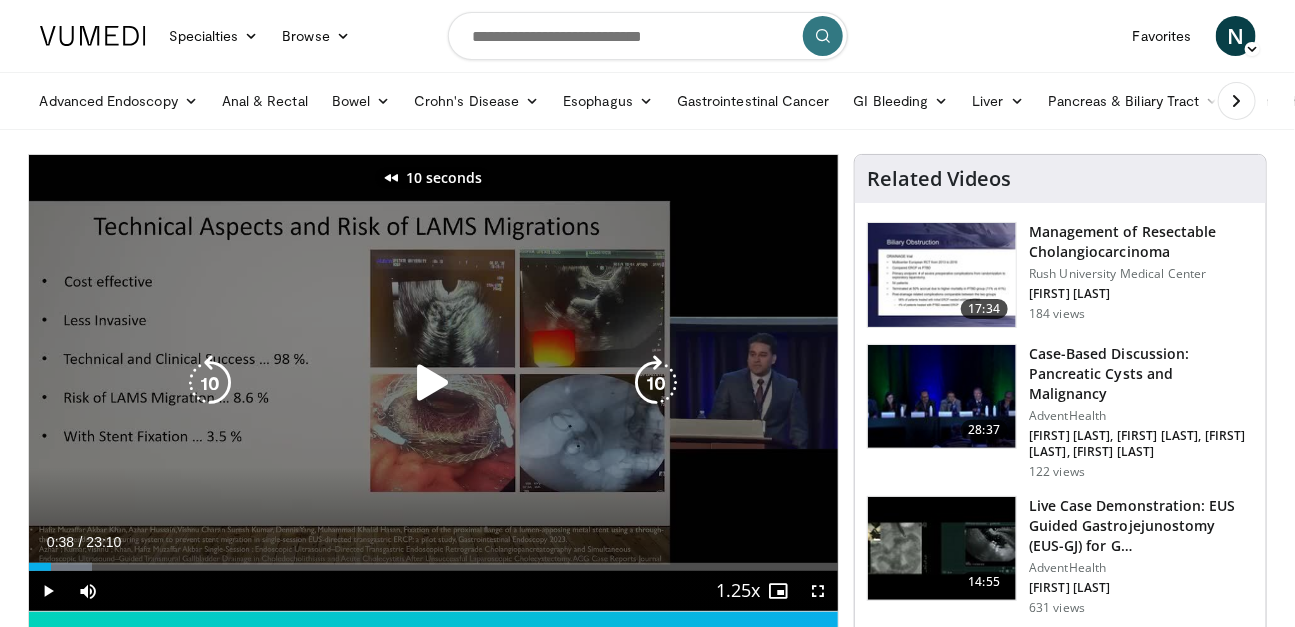 click at bounding box center [210, 383] 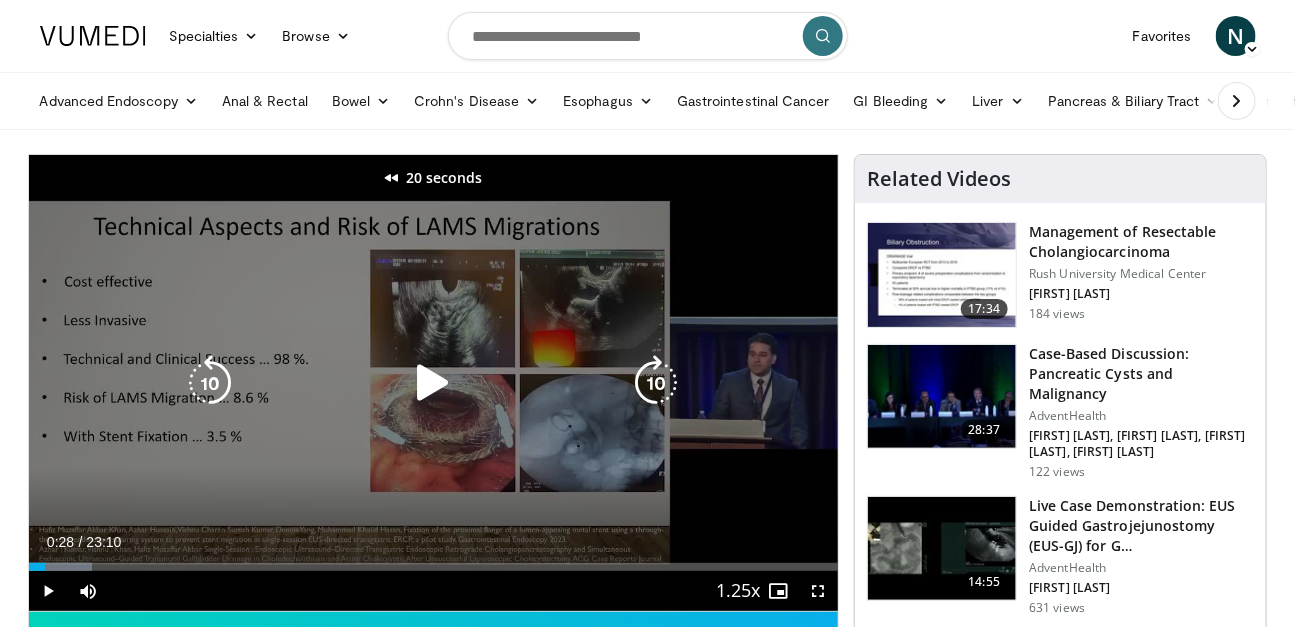 click at bounding box center [210, 383] 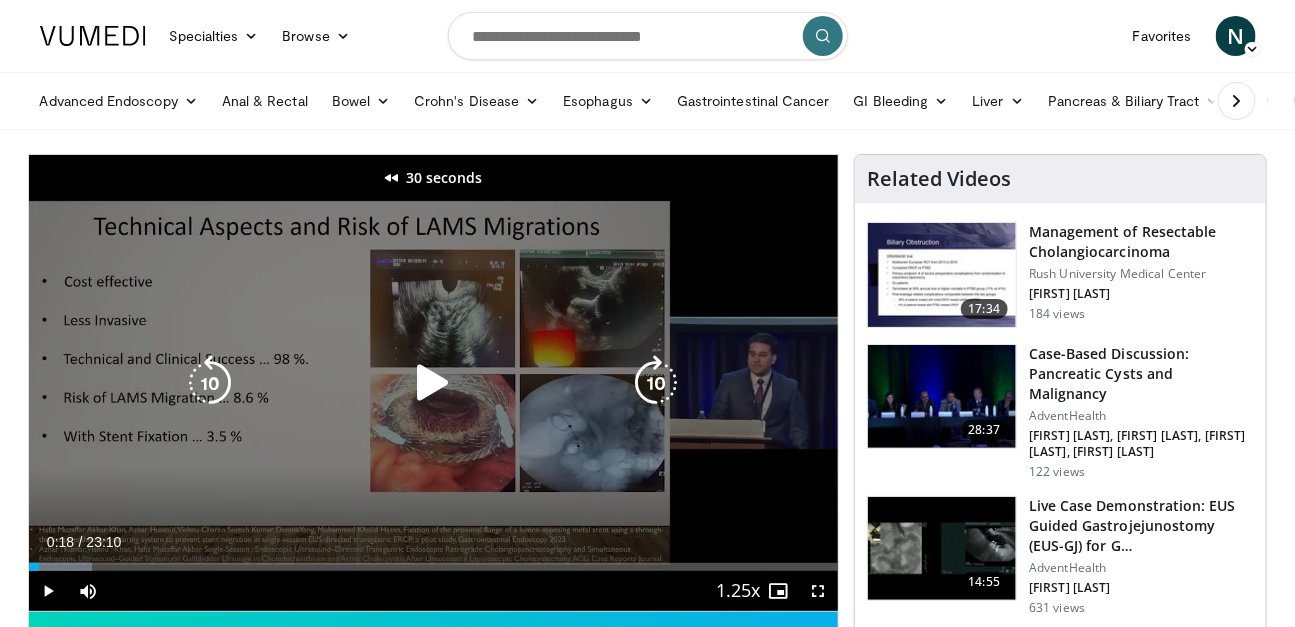 click at bounding box center (210, 383) 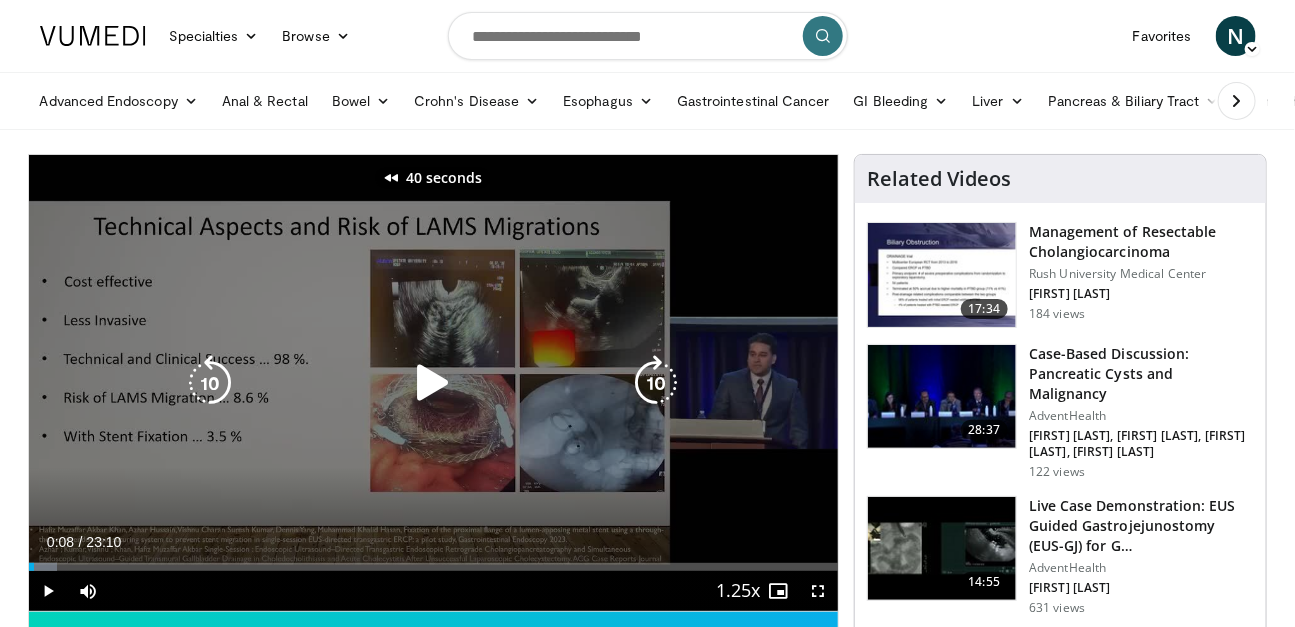 click at bounding box center (210, 383) 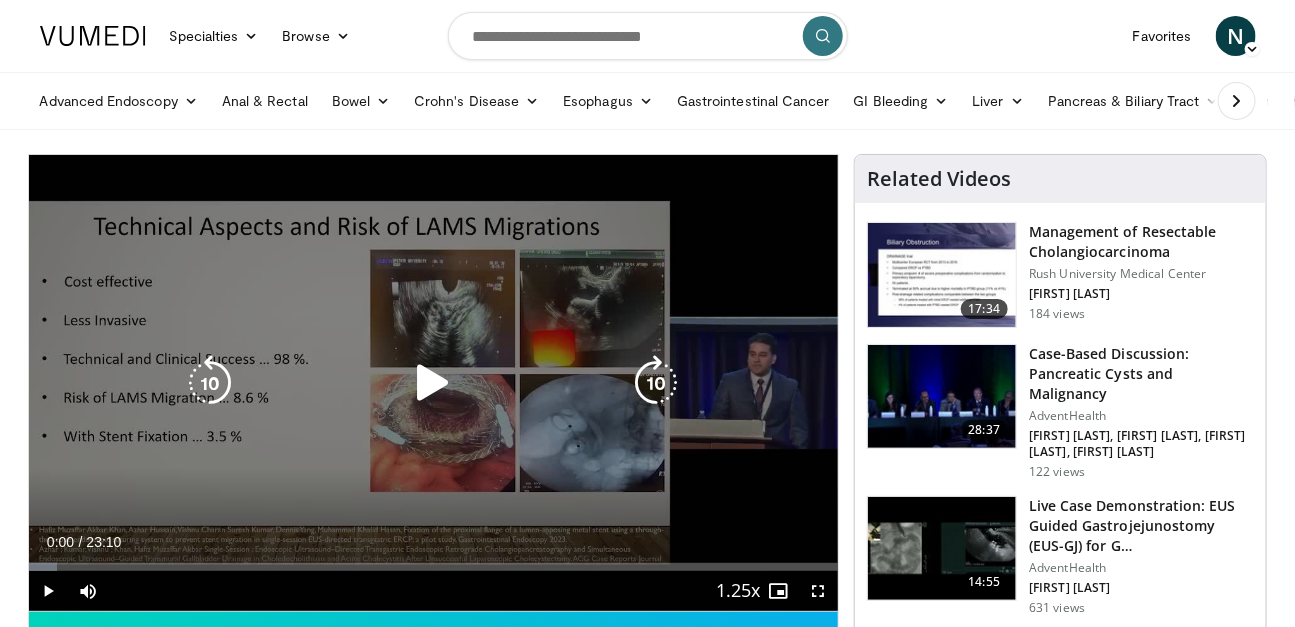 click at bounding box center (656, 383) 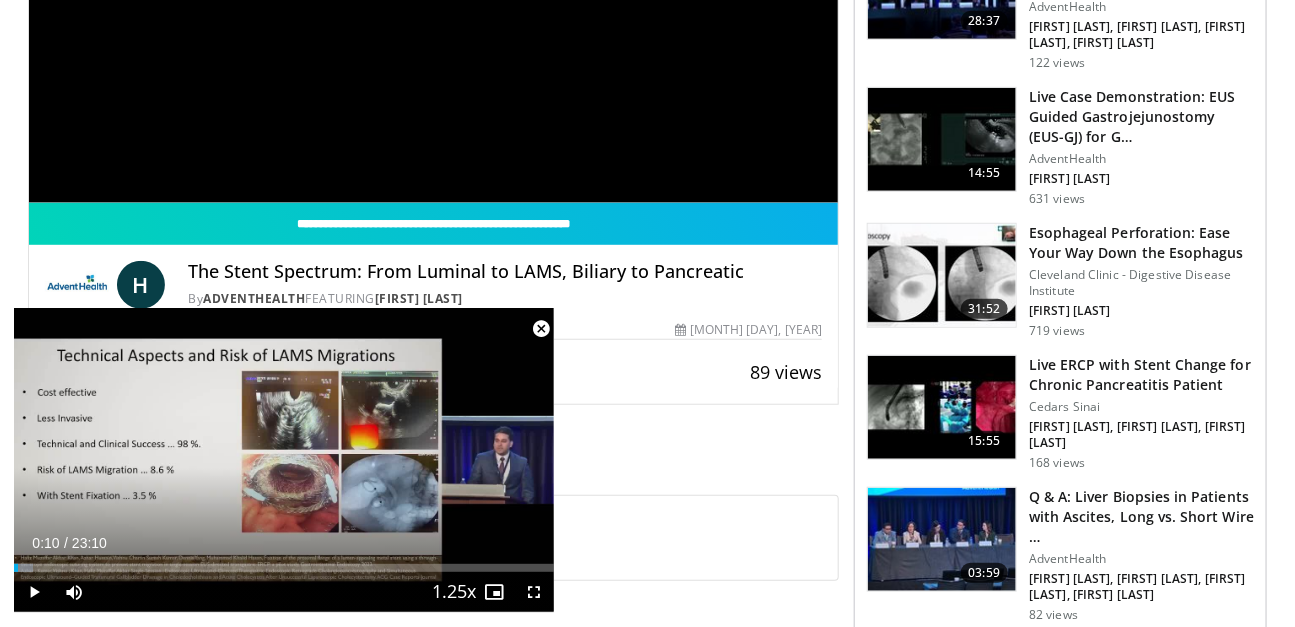 scroll, scrollTop: 463, scrollLeft: 0, axis: vertical 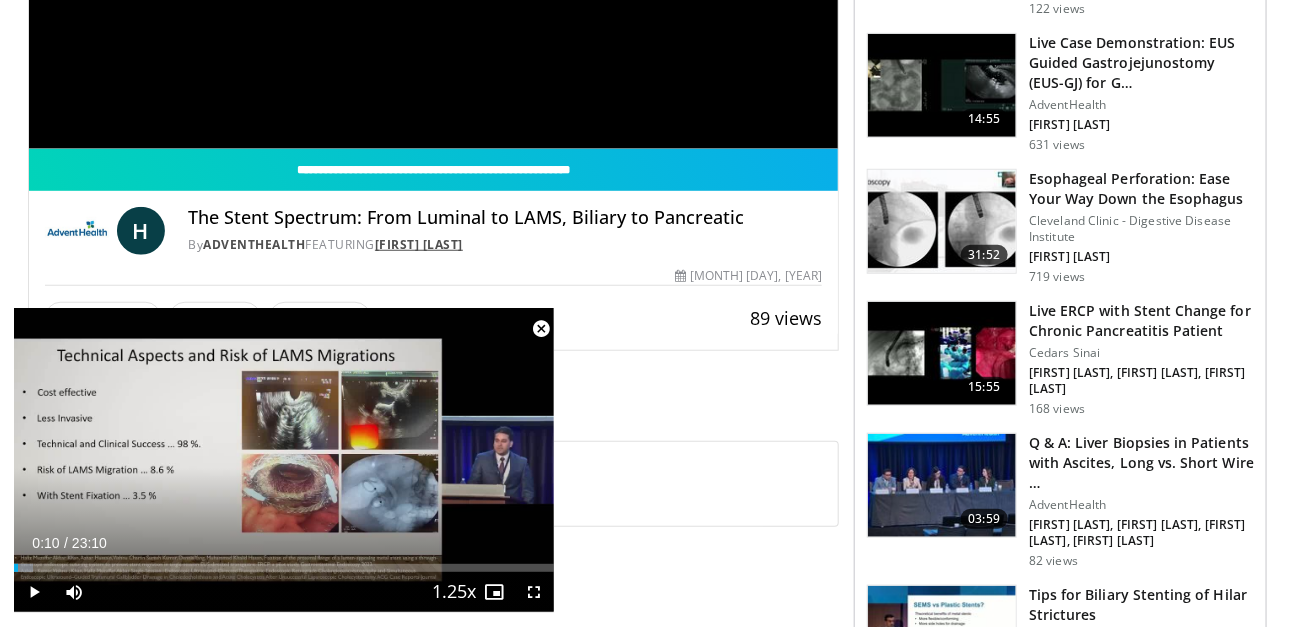 drag, startPoint x: 597, startPoint y: 247, endPoint x: 385, endPoint y: 239, distance: 212.1509 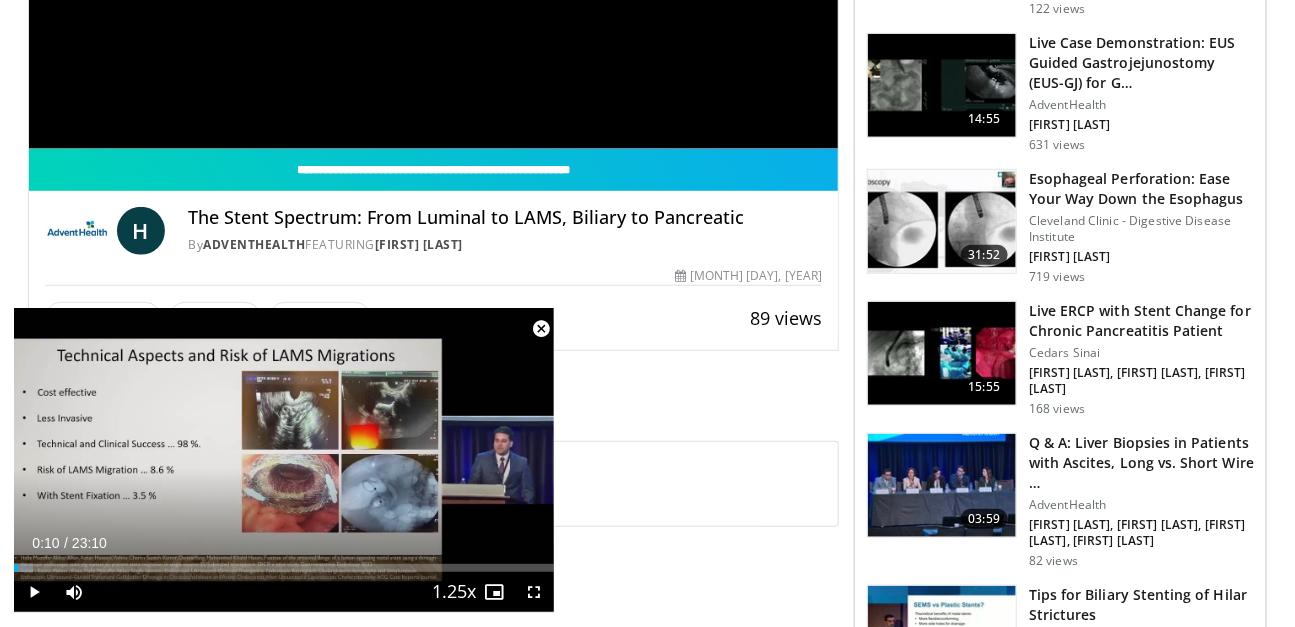 copy on "Hafiz Muzaffar Akbar Khan" 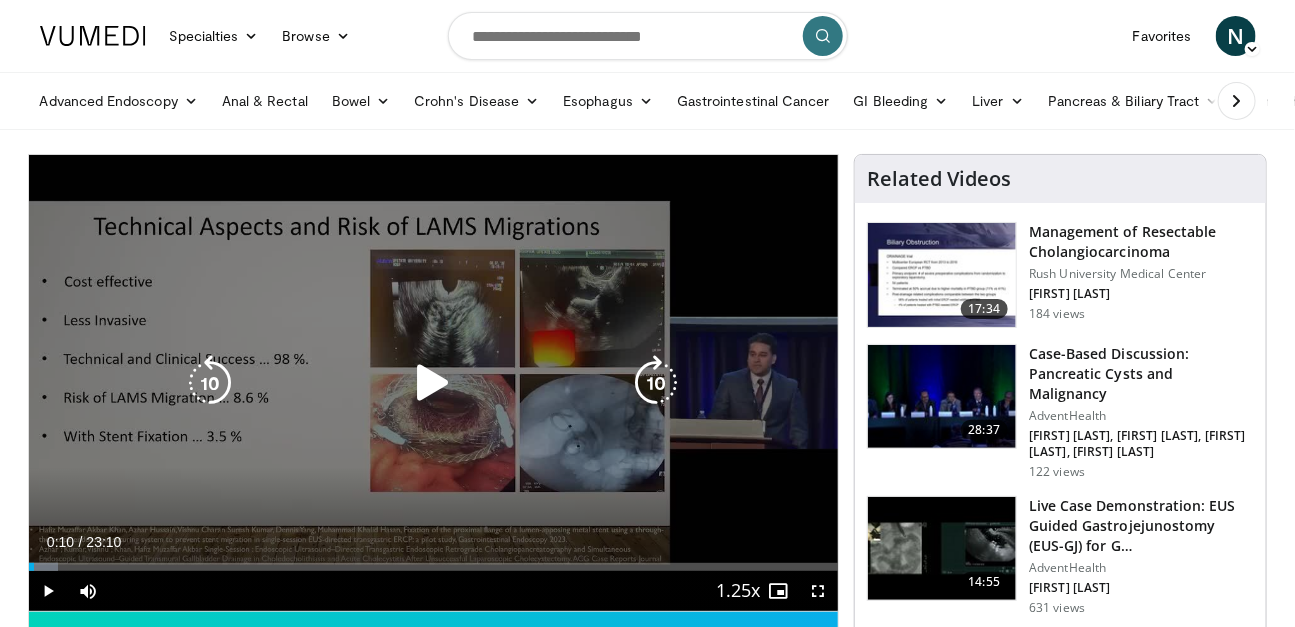 click at bounding box center [433, 383] 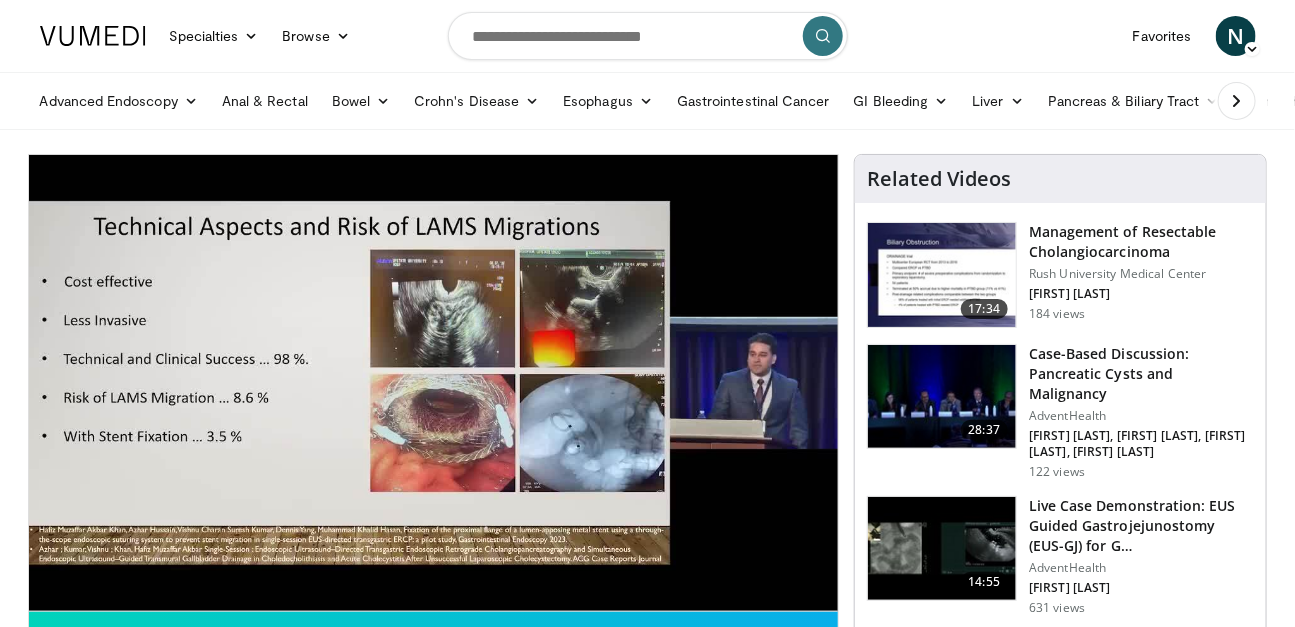 click on "**********" at bounding box center [434, 383] 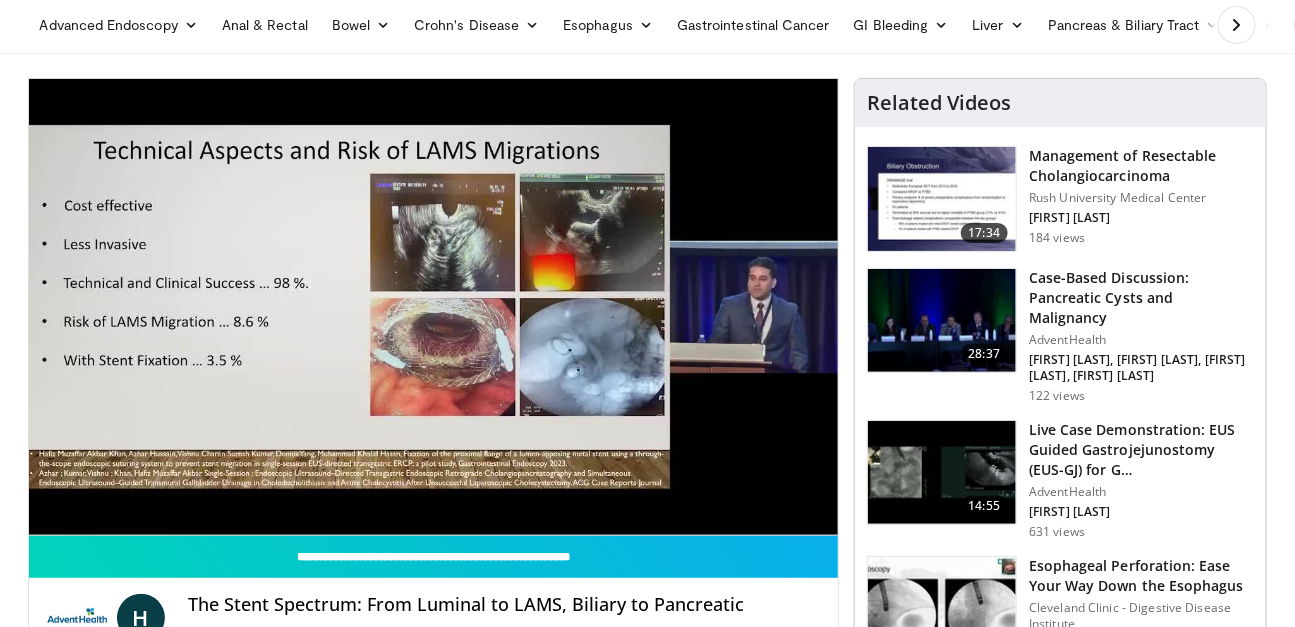 scroll, scrollTop: 92, scrollLeft: 0, axis: vertical 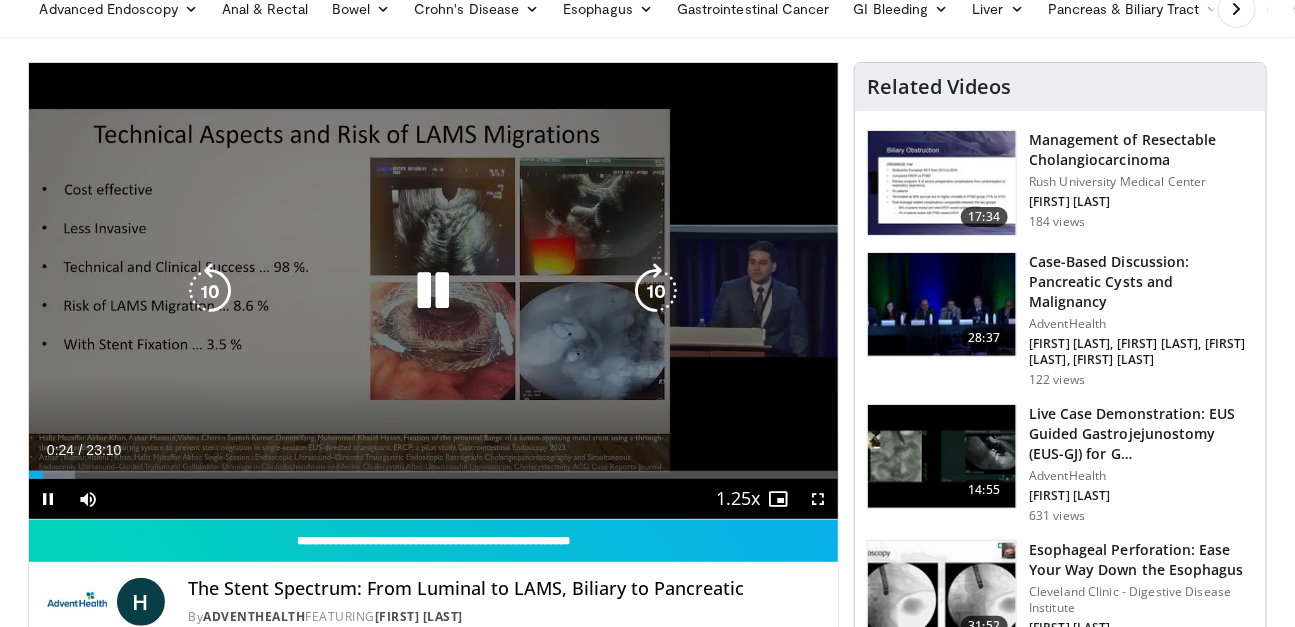 click at bounding box center (656, 291) 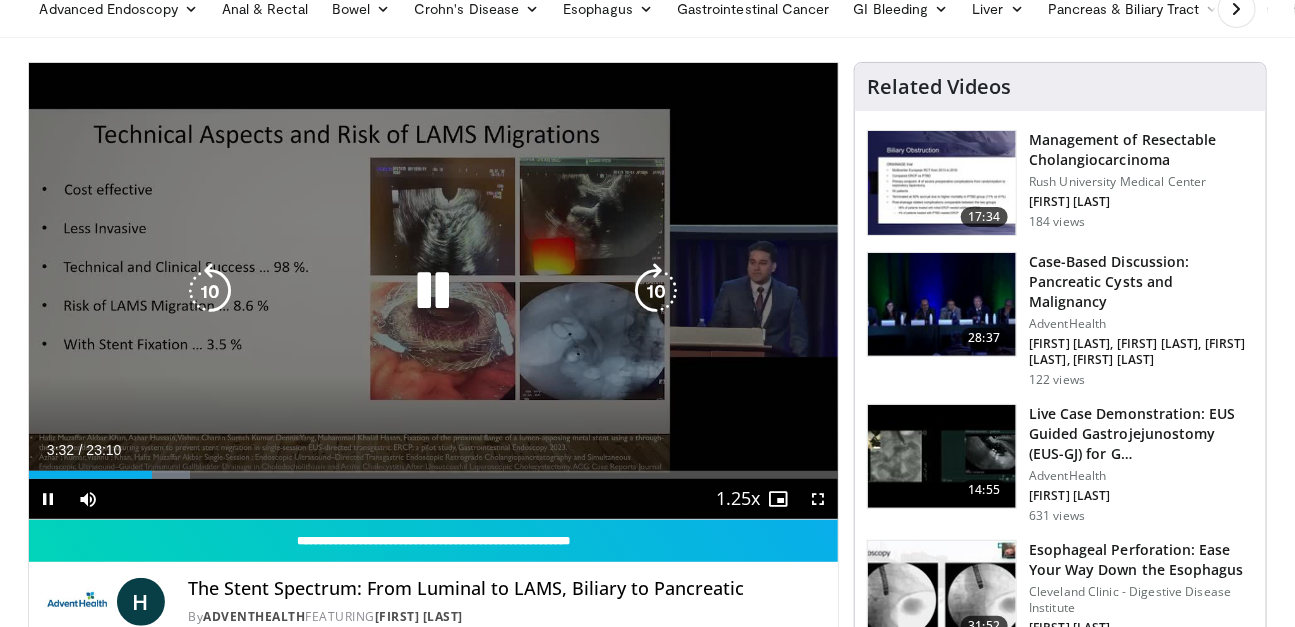 click at bounding box center (210, 291) 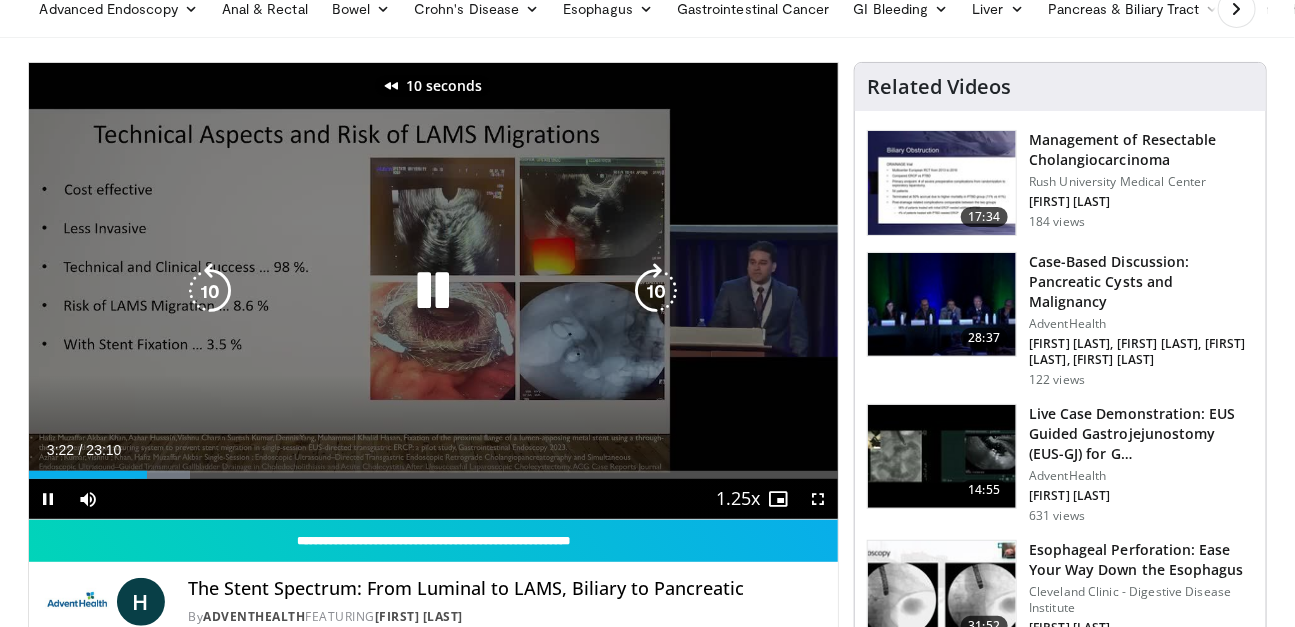 click at bounding box center (210, 291) 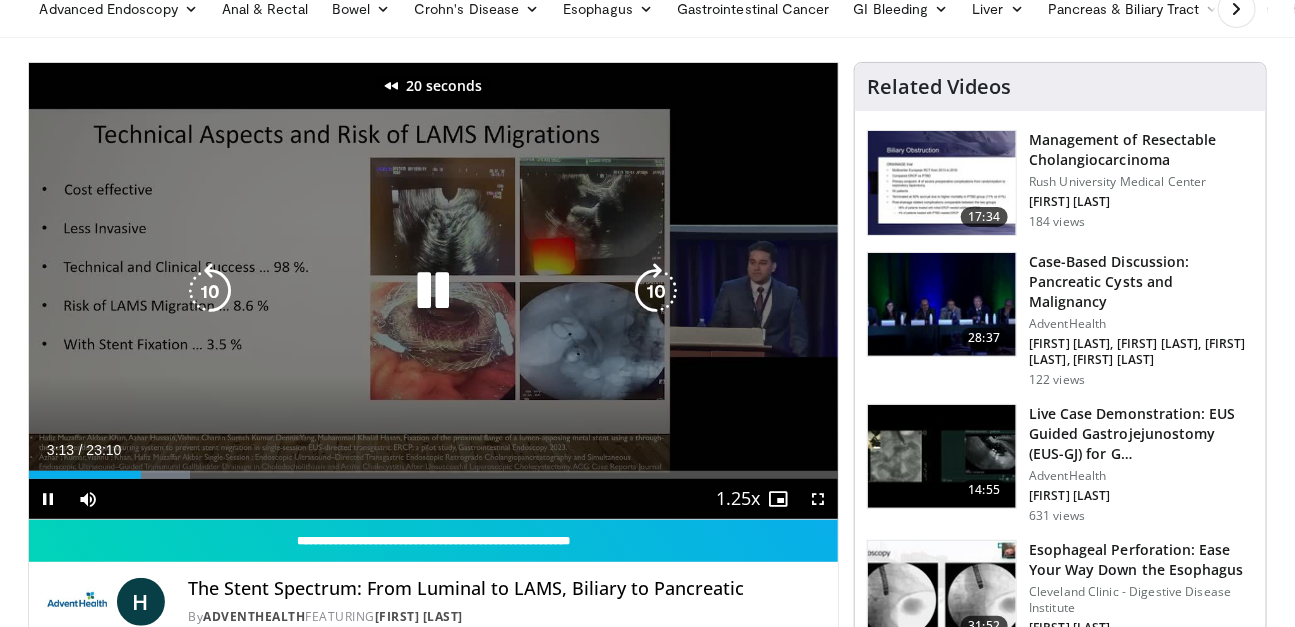 click at bounding box center (210, 291) 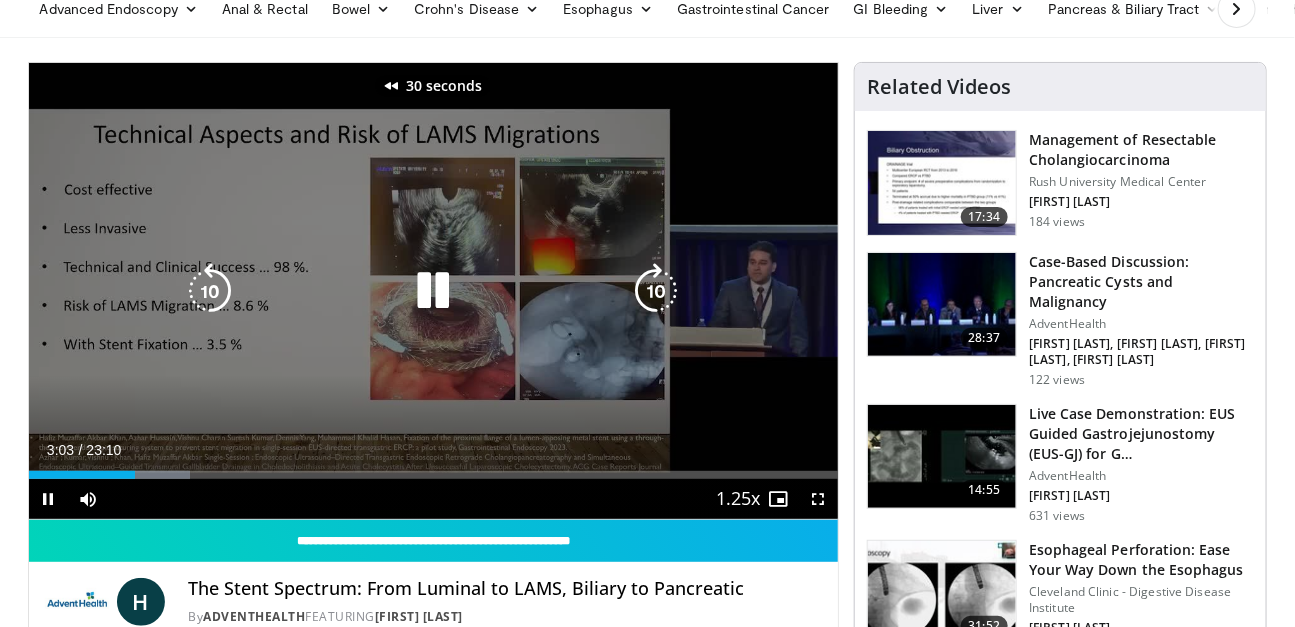 click at bounding box center (210, 291) 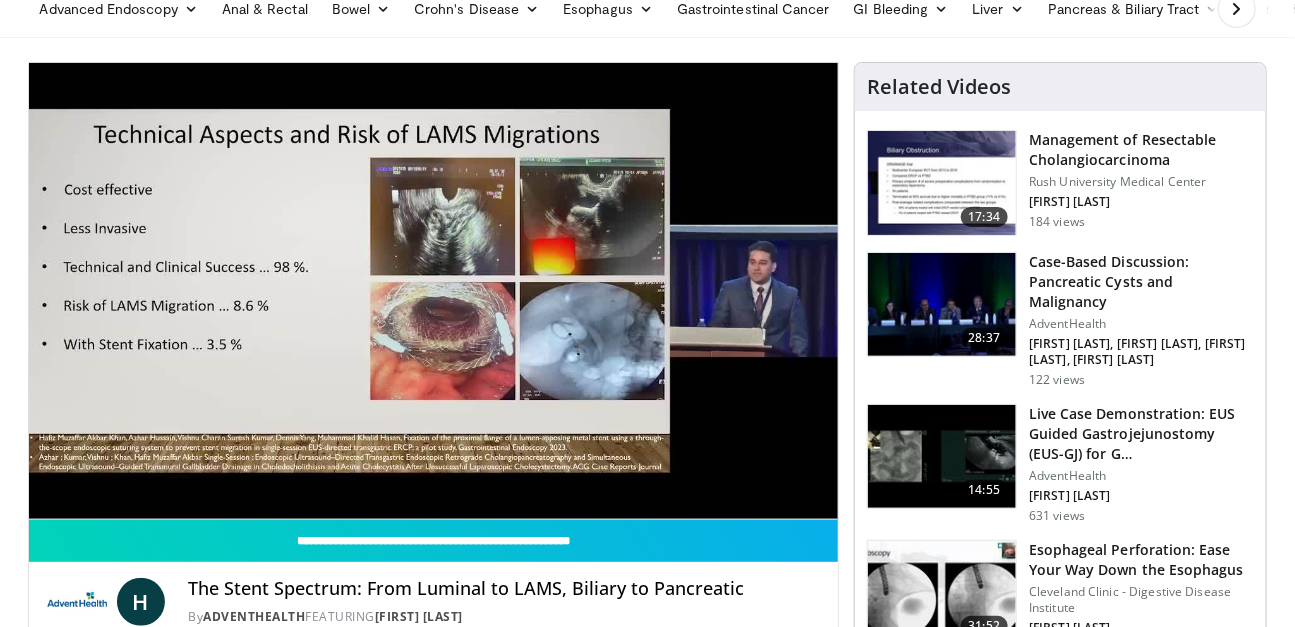 type 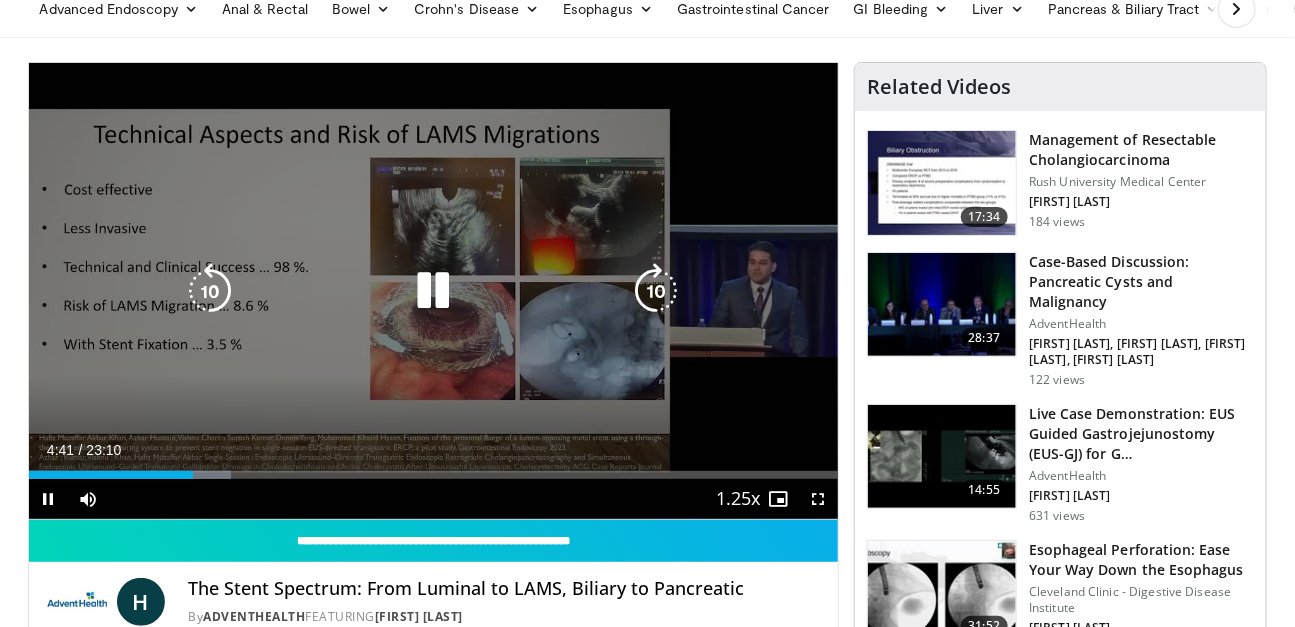 click at bounding box center [210, 291] 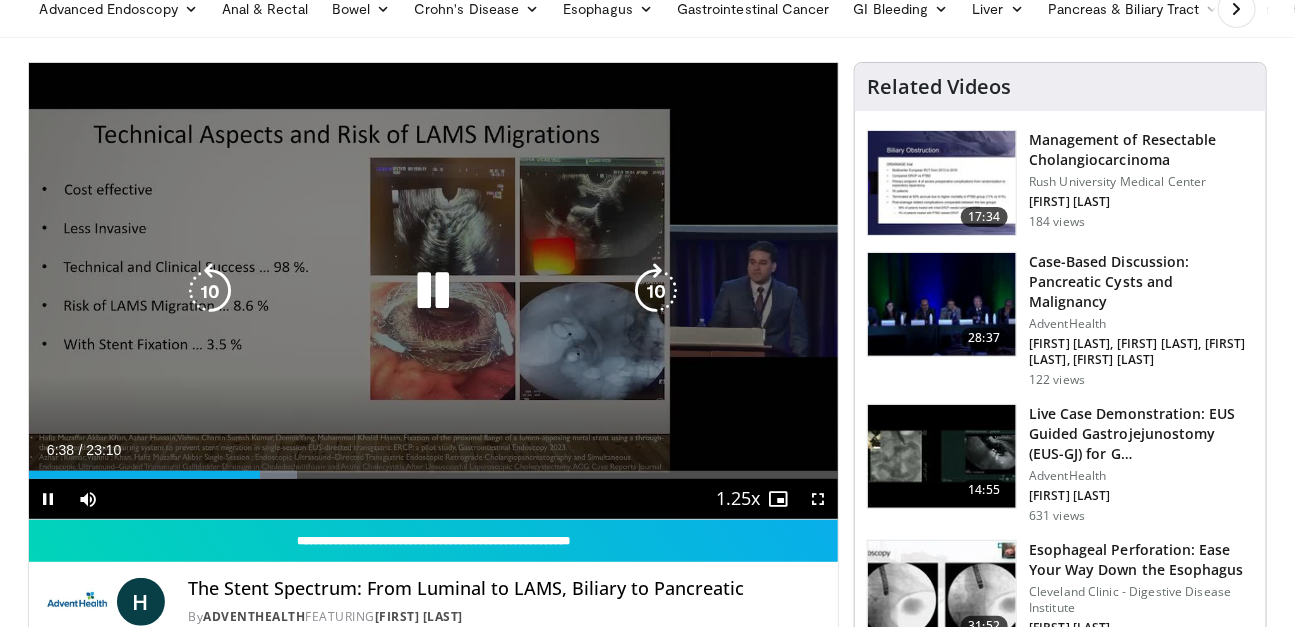 click at bounding box center [210, 291] 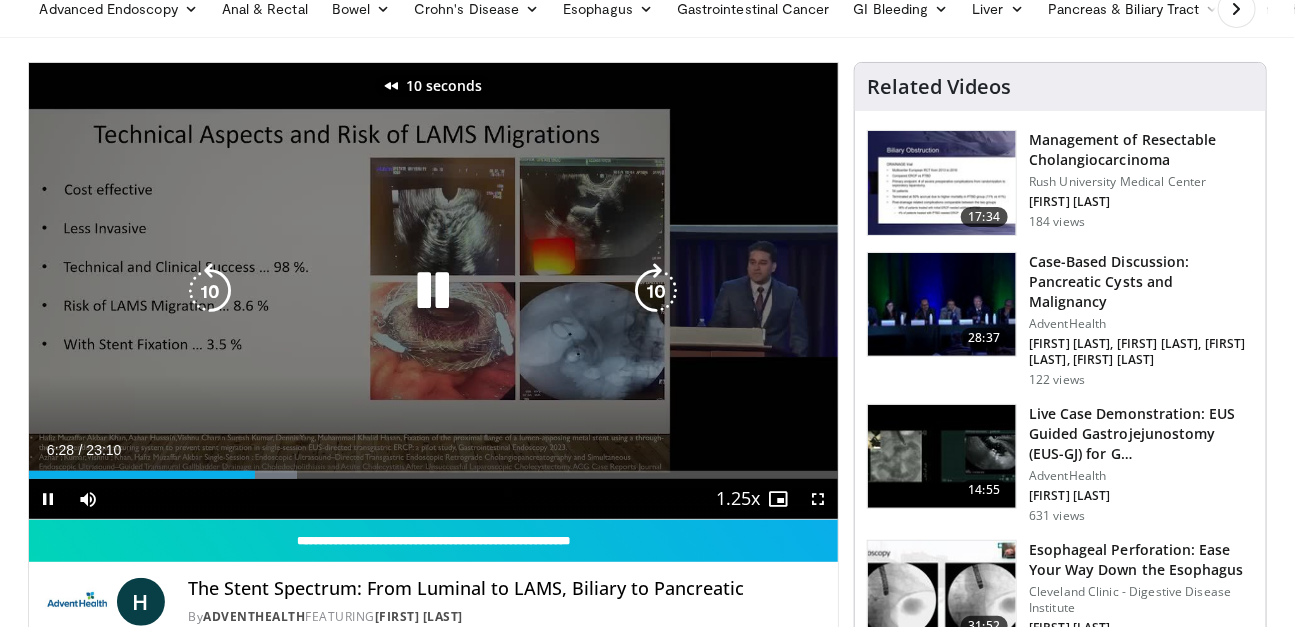 click at bounding box center (210, 291) 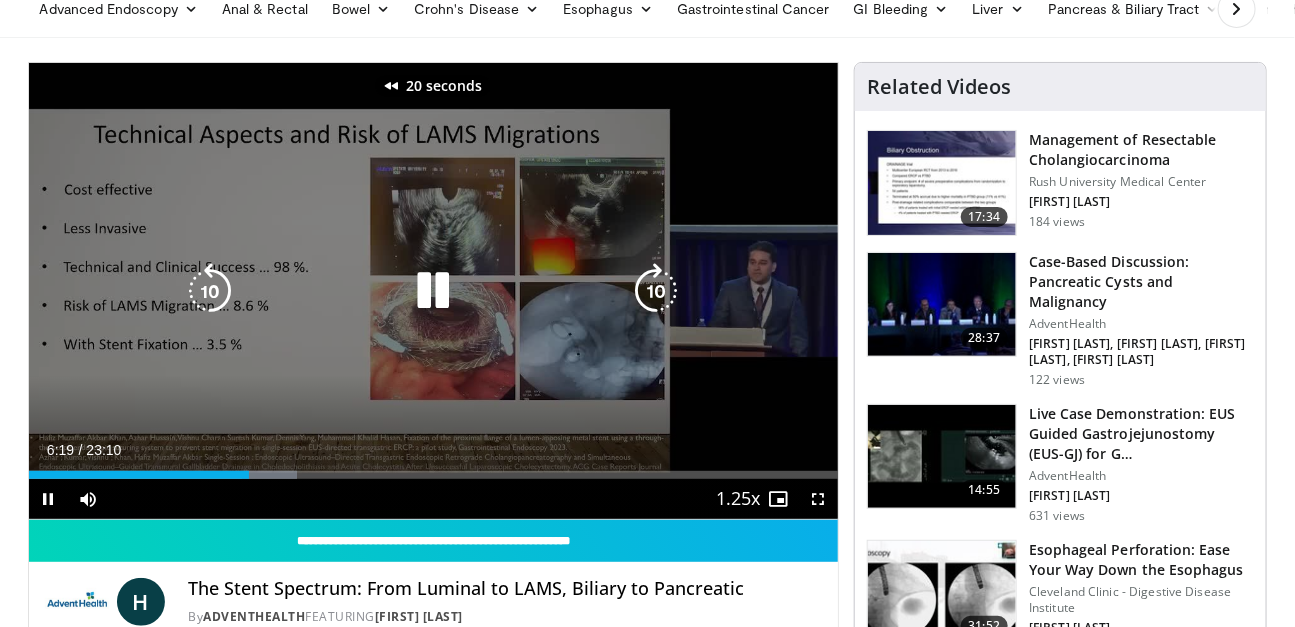 click at bounding box center (210, 291) 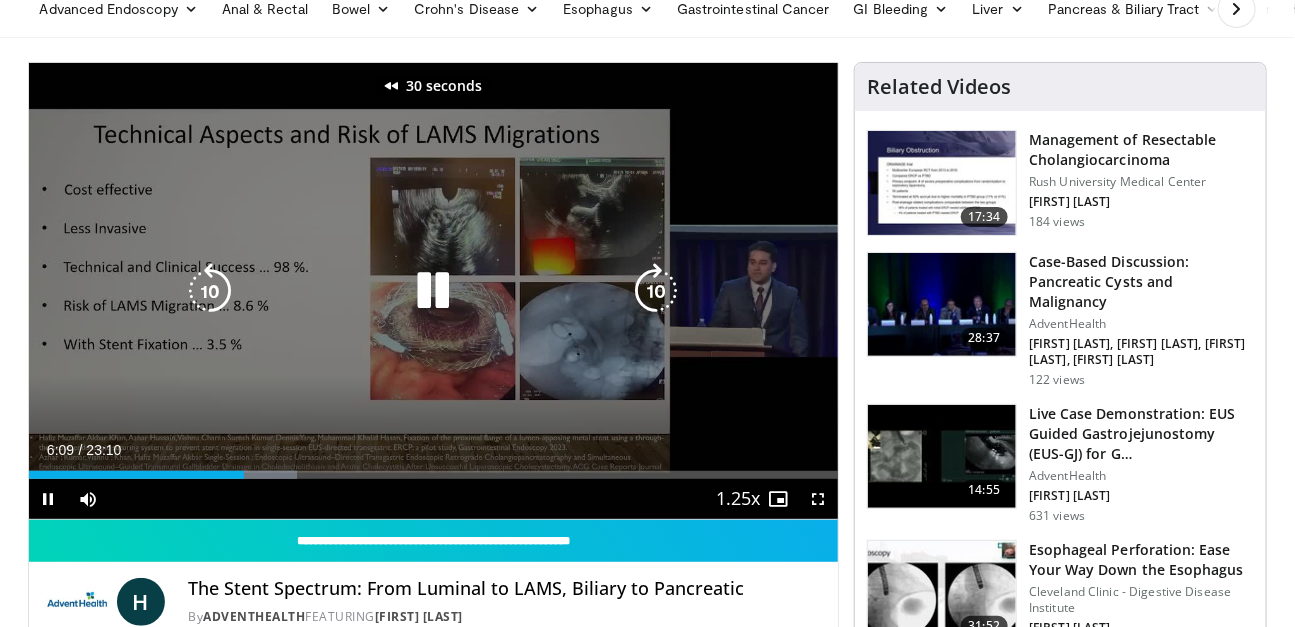 click at bounding box center [210, 291] 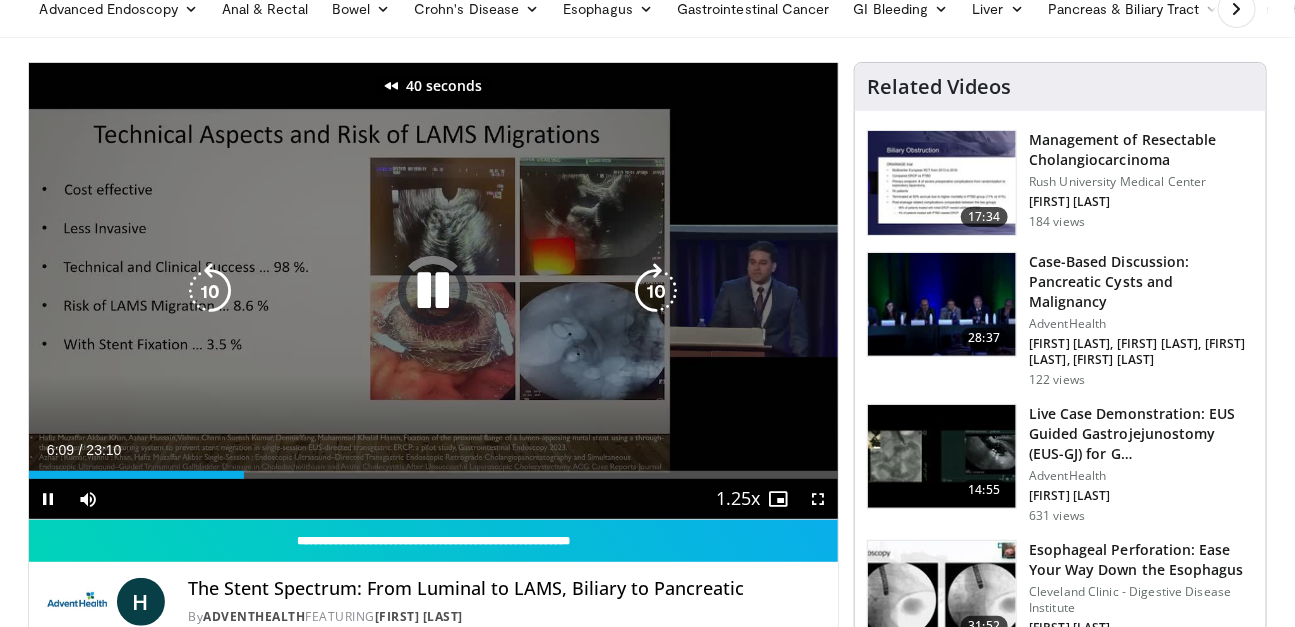 click at bounding box center (210, 291) 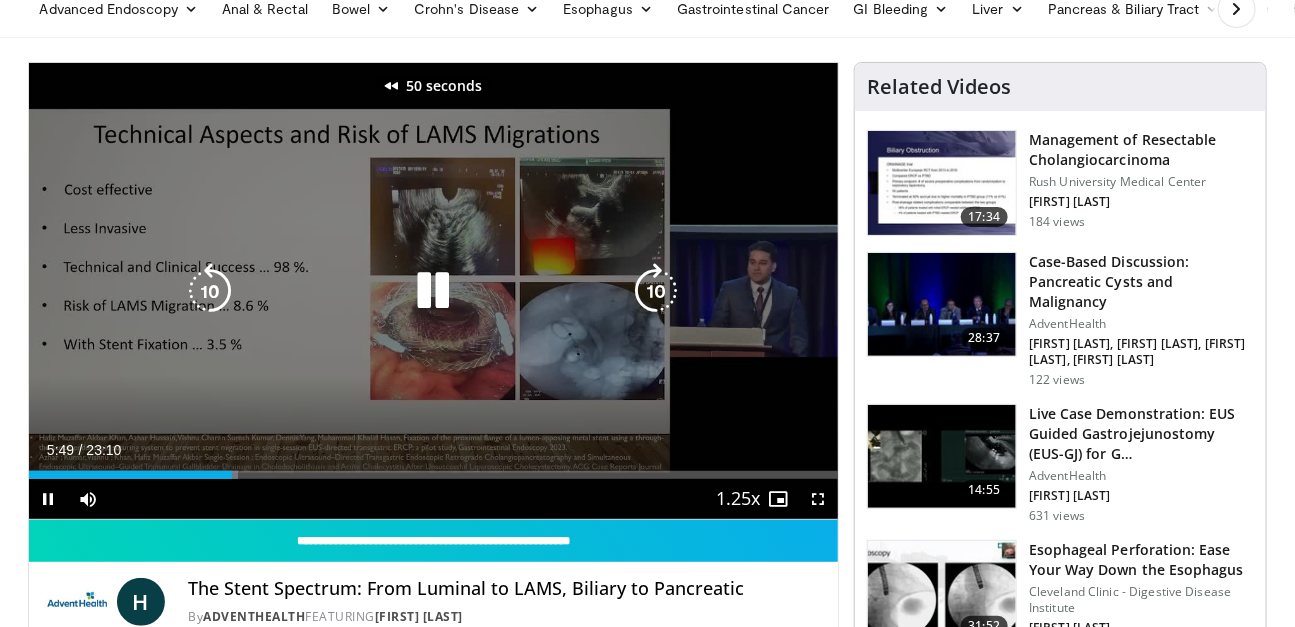 click at bounding box center (210, 291) 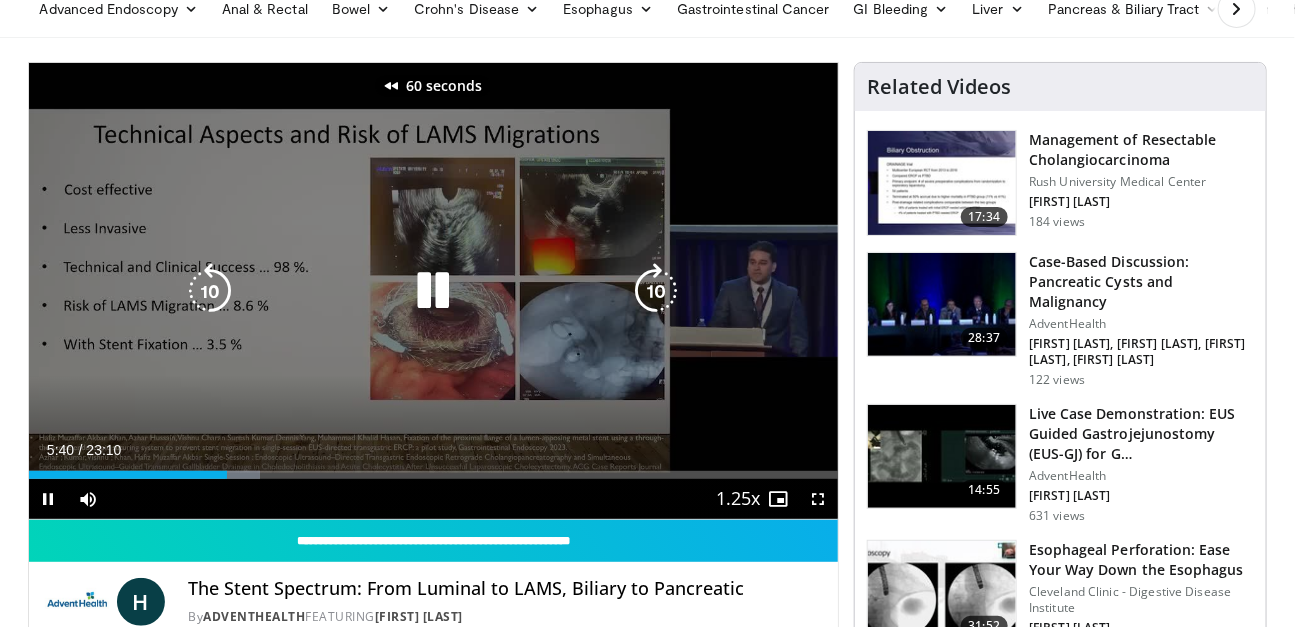 click at bounding box center (210, 291) 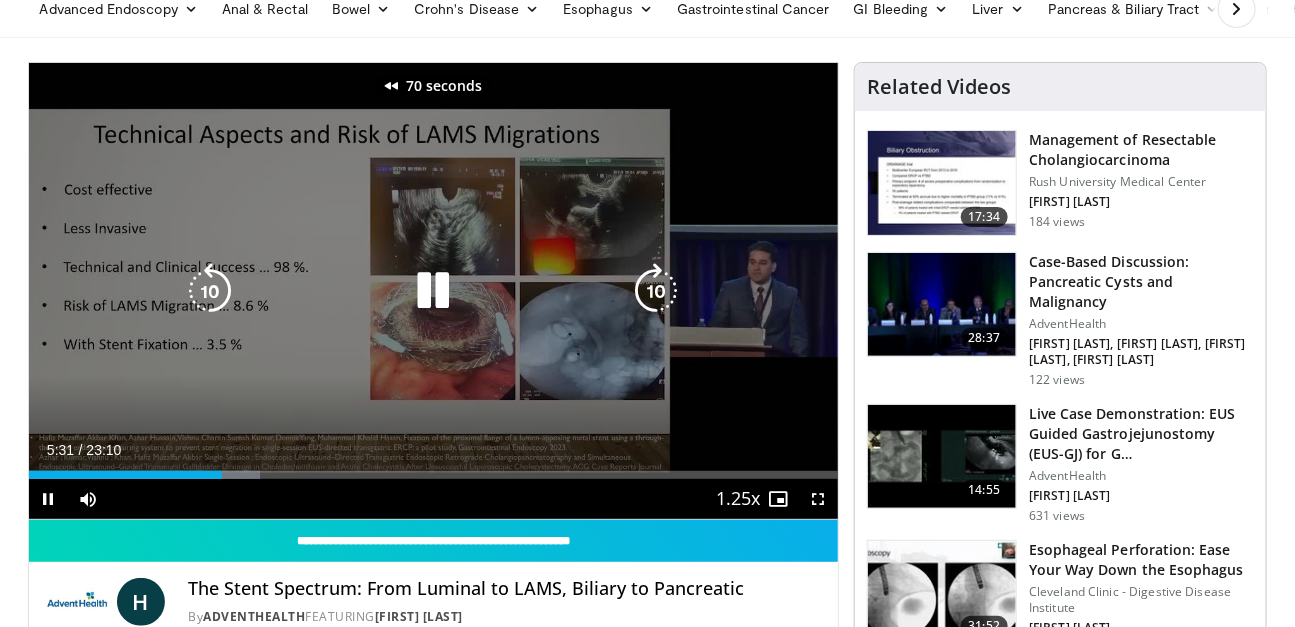 click at bounding box center (433, 291) 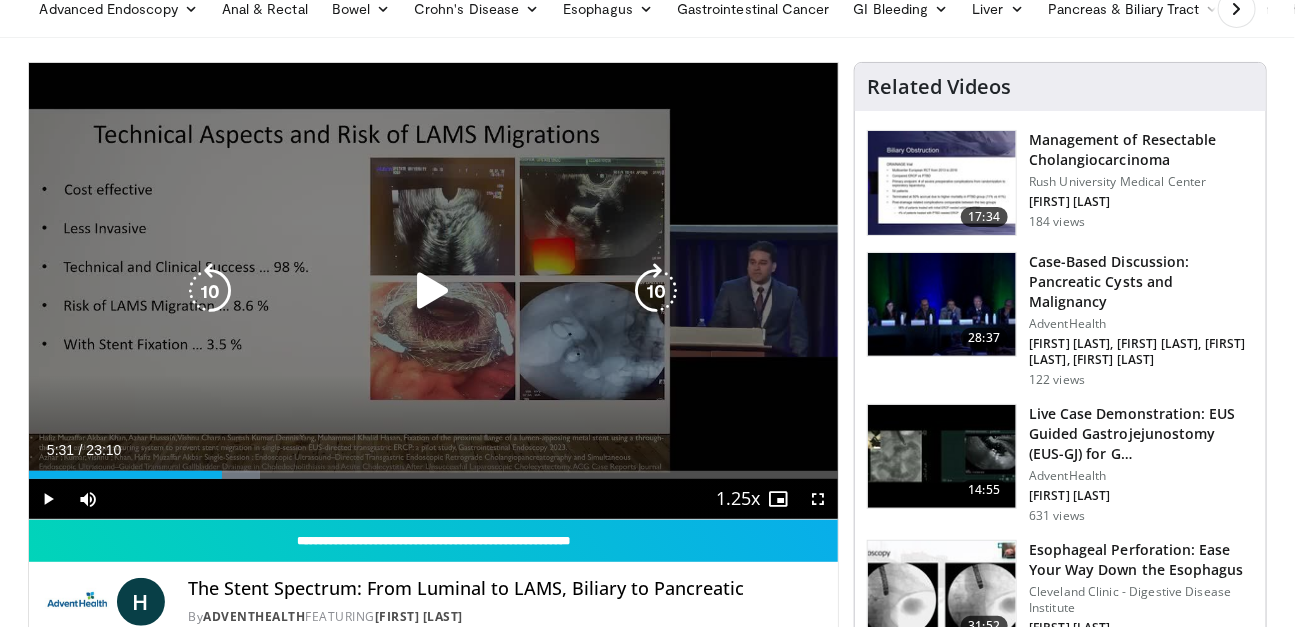 click at bounding box center (210, 291) 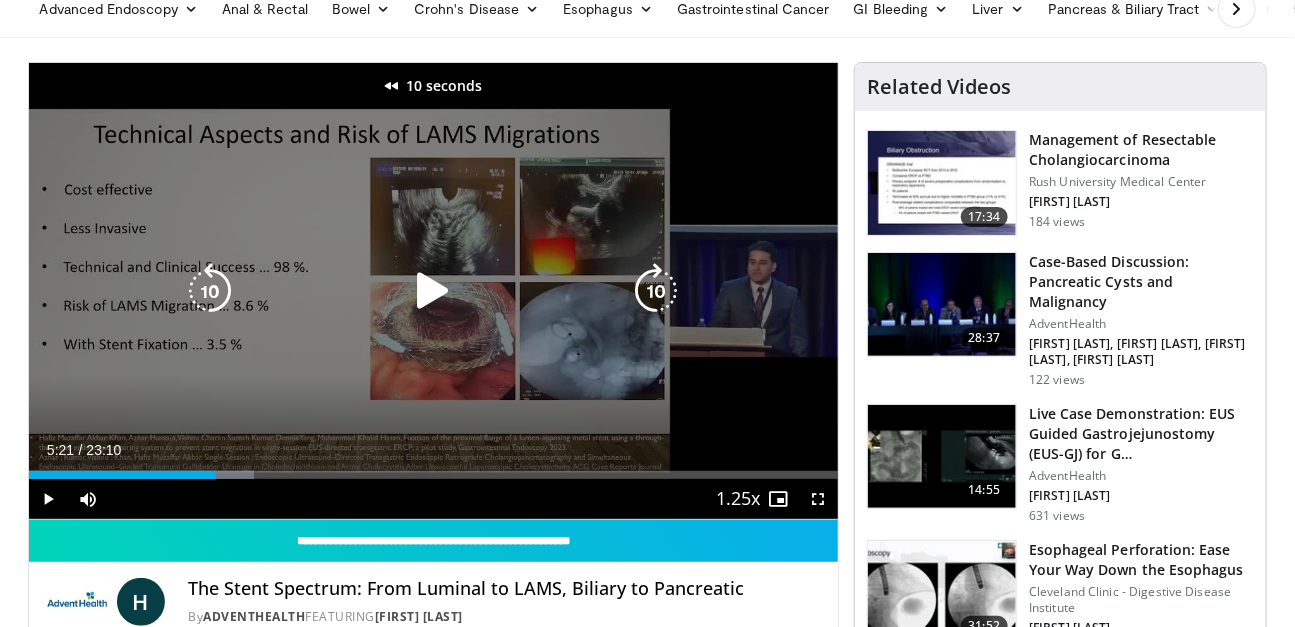 click at bounding box center (210, 291) 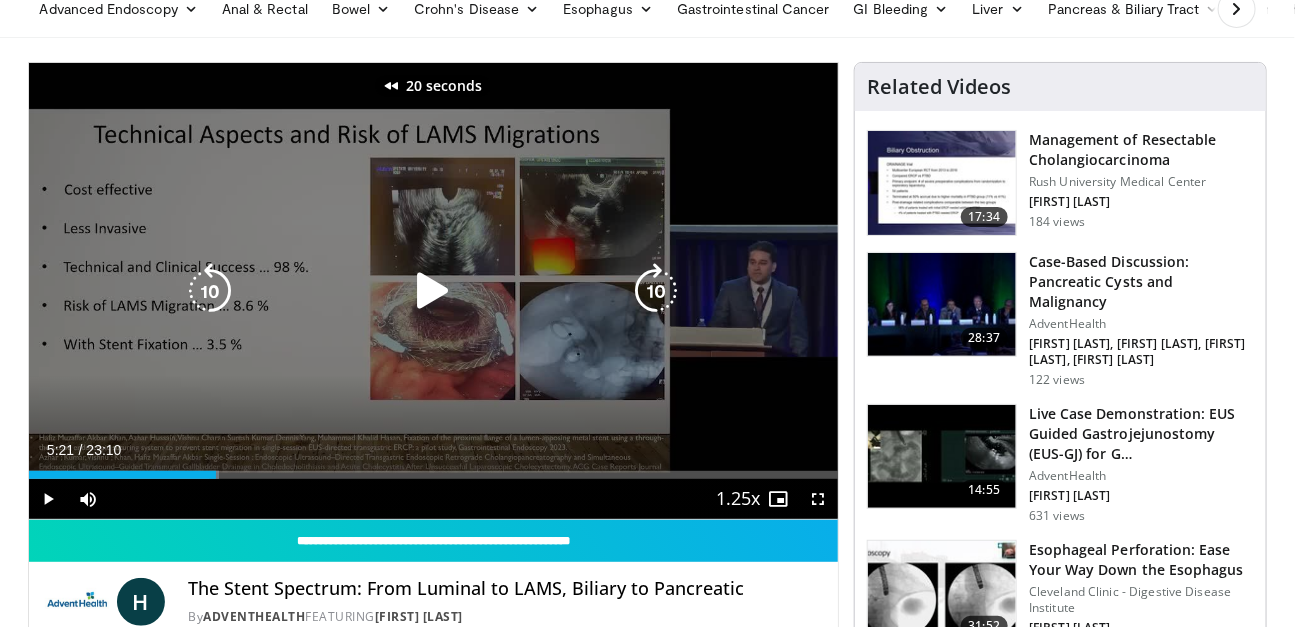 click at bounding box center (210, 291) 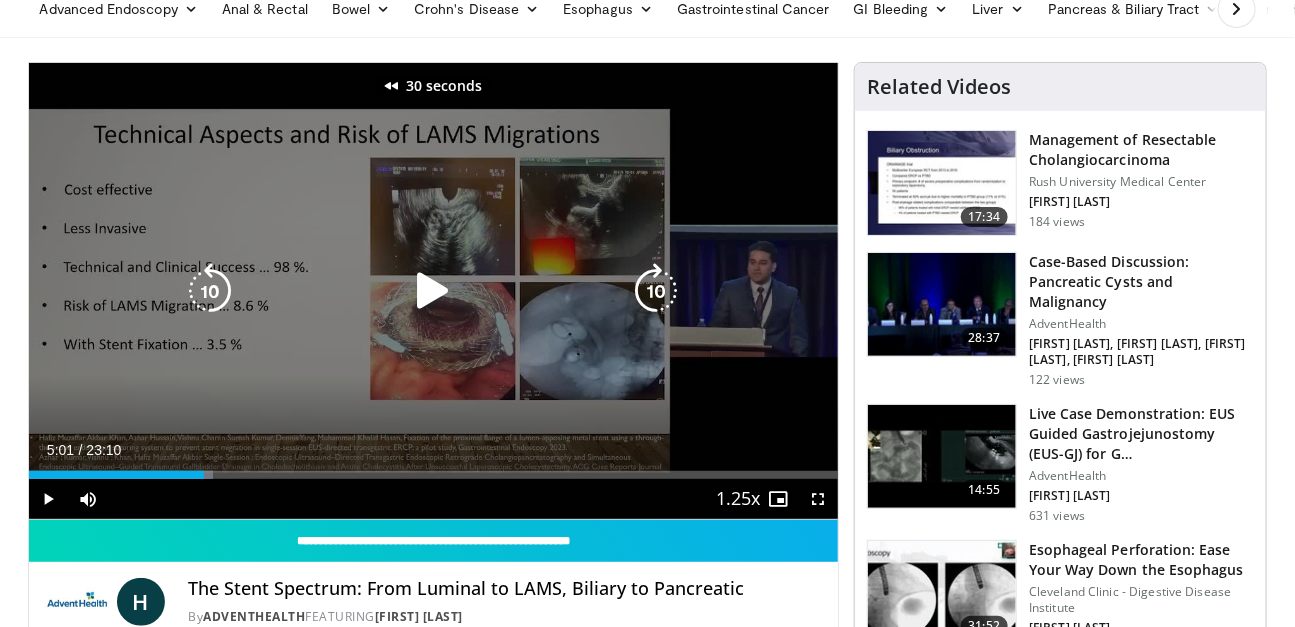 click at bounding box center (210, 291) 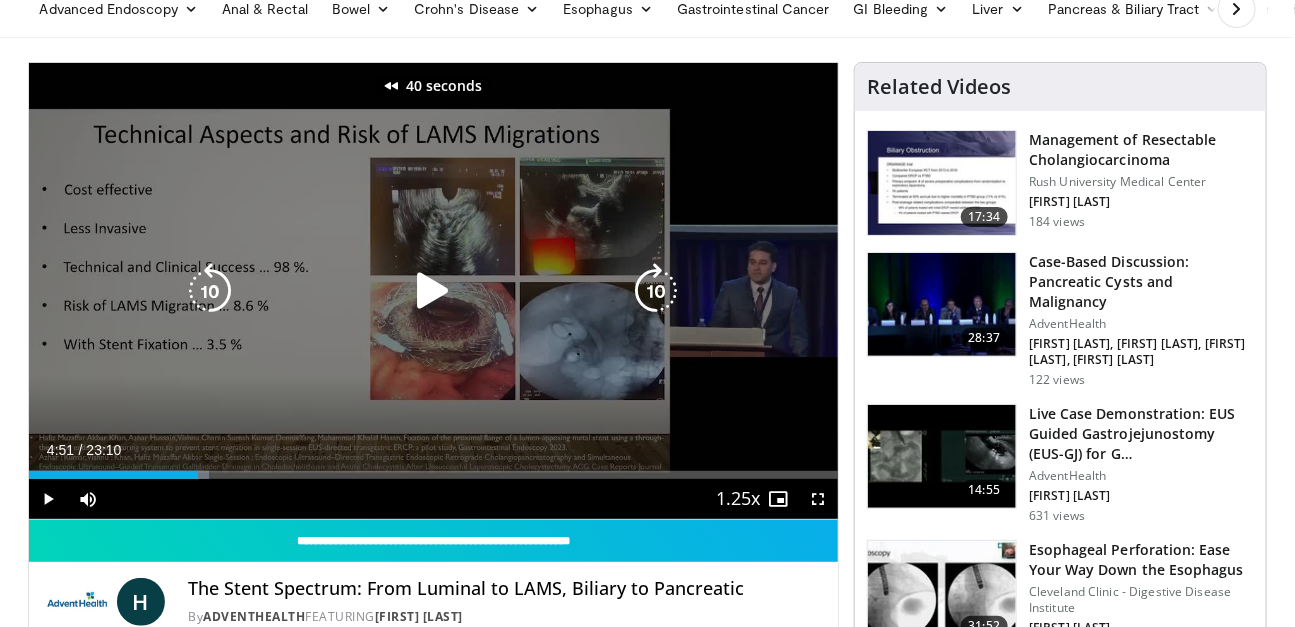 click at bounding box center [210, 291] 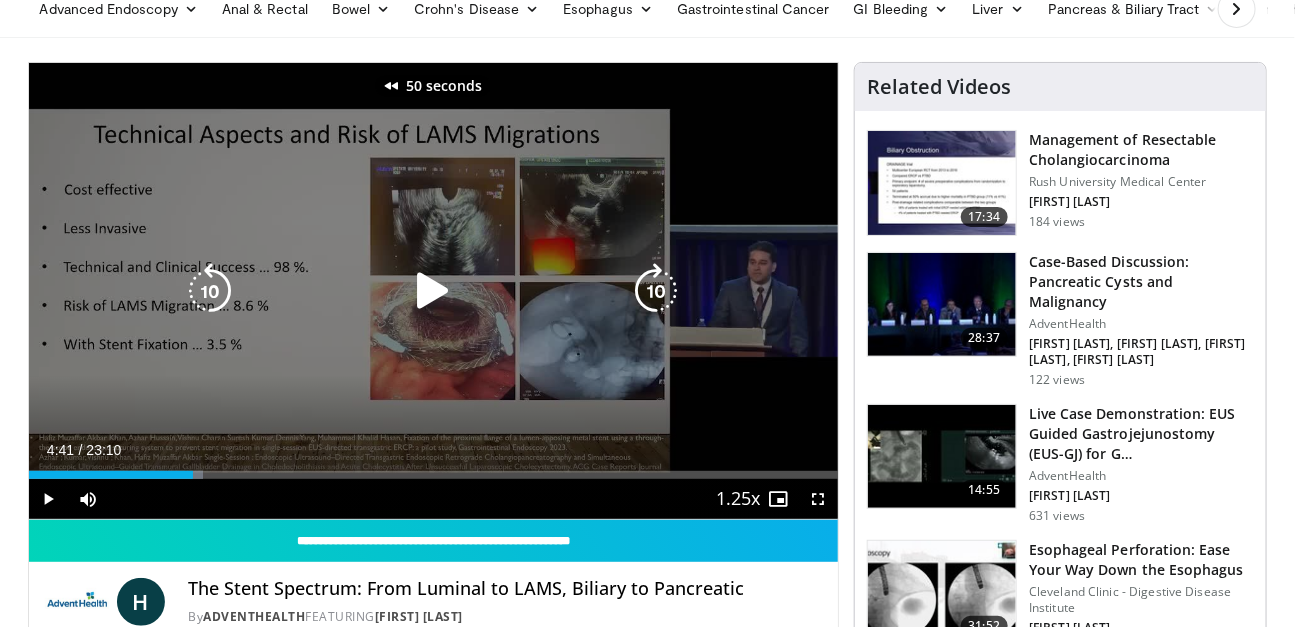 click at bounding box center (210, 291) 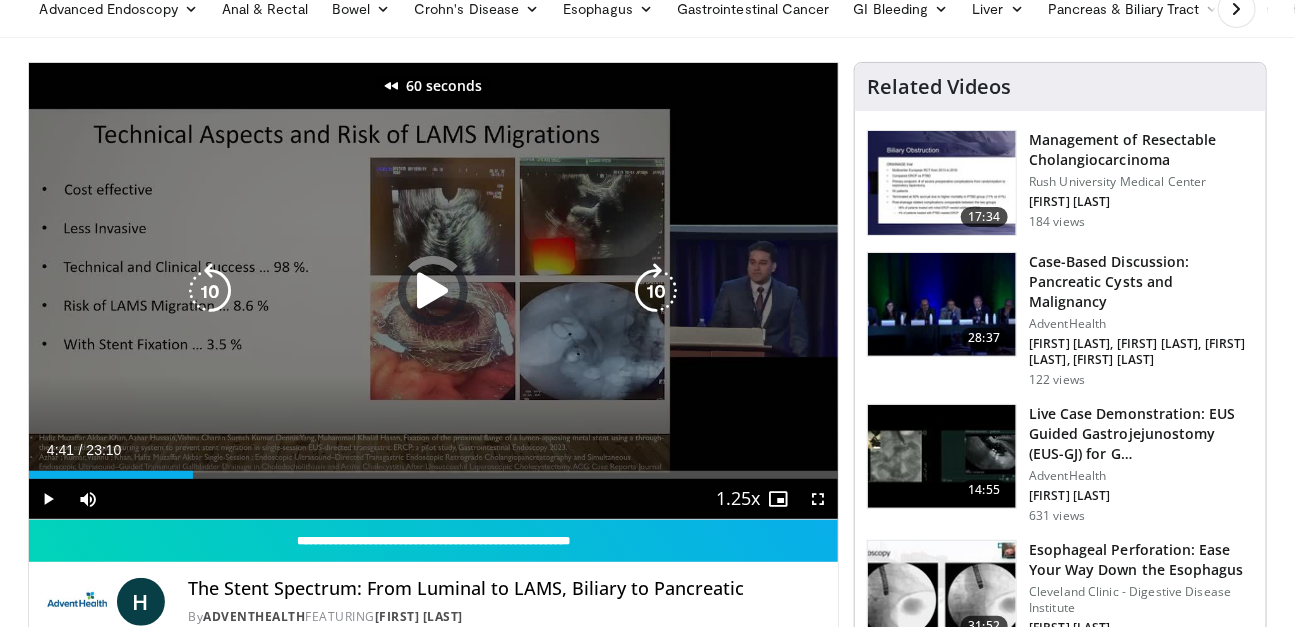 click at bounding box center [210, 291] 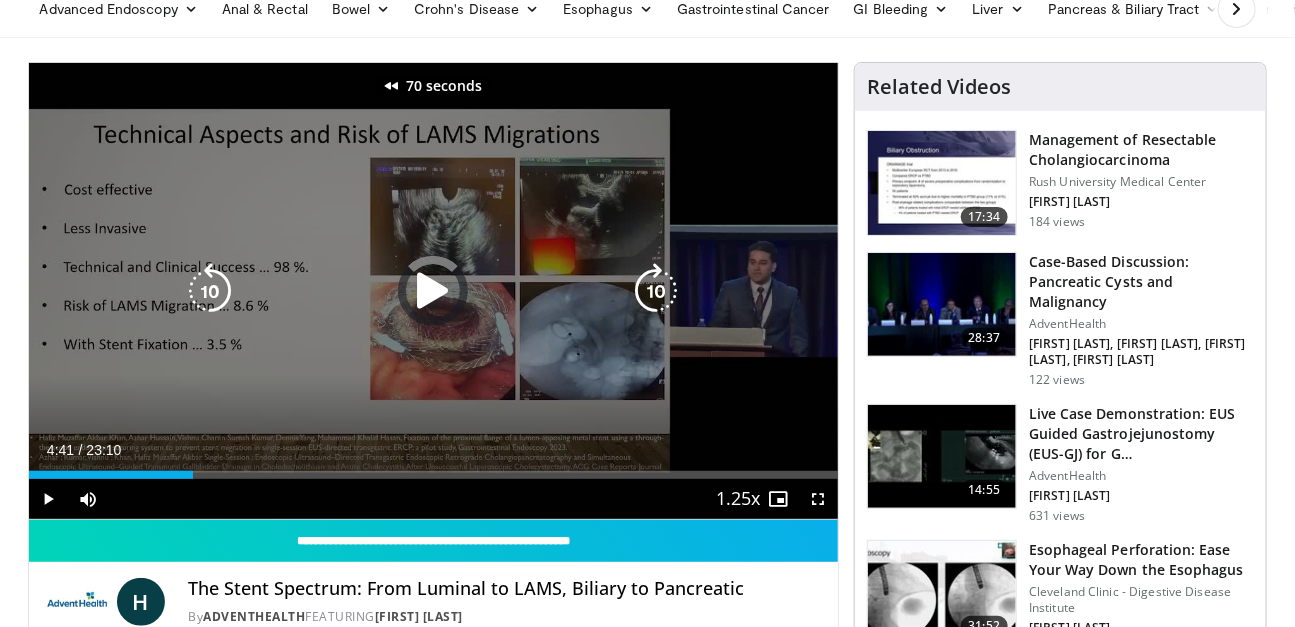 click at bounding box center (210, 291) 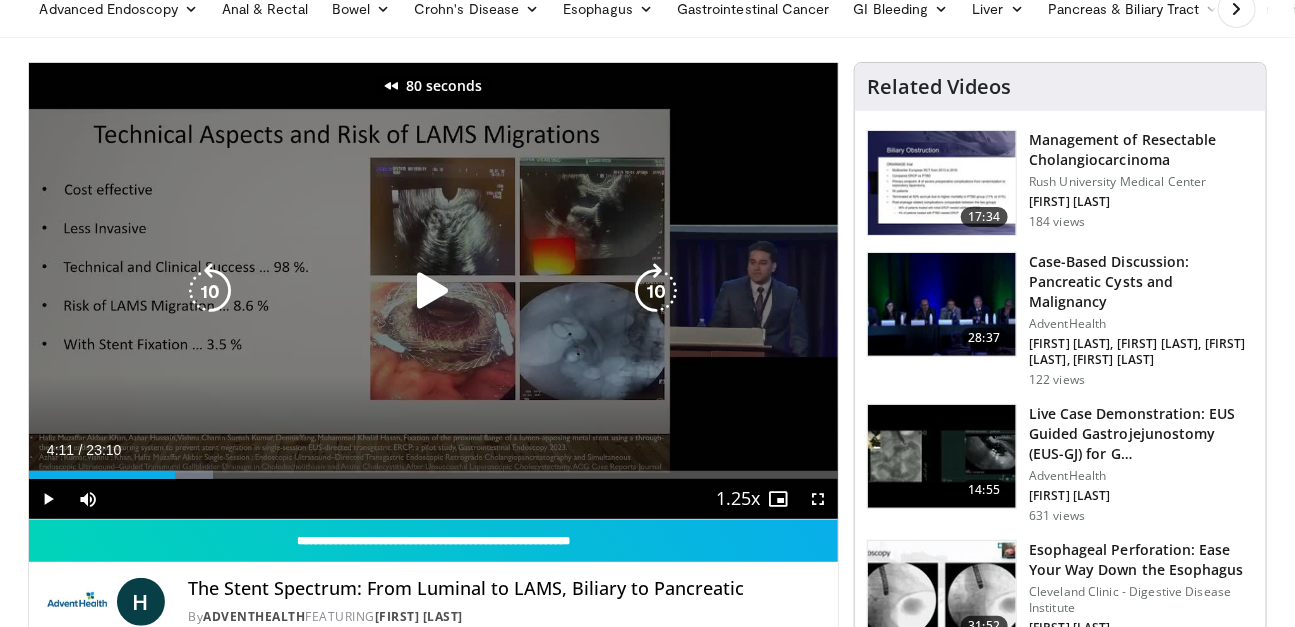 click at bounding box center [656, 291] 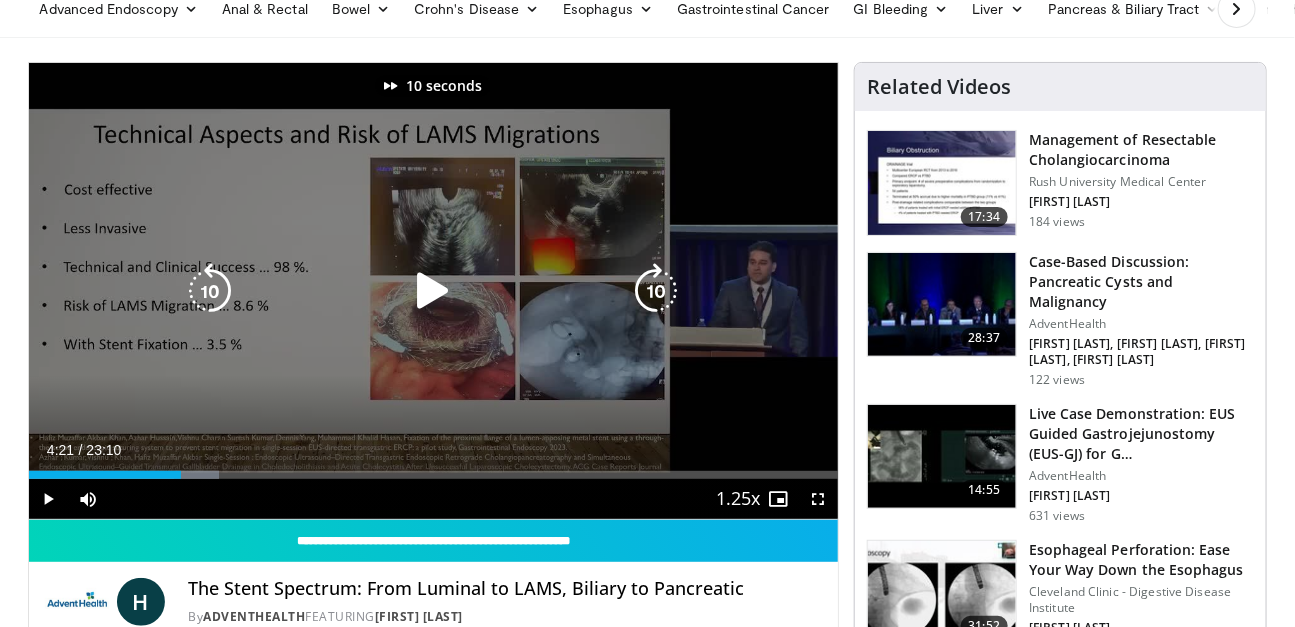 click at bounding box center (656, 291) 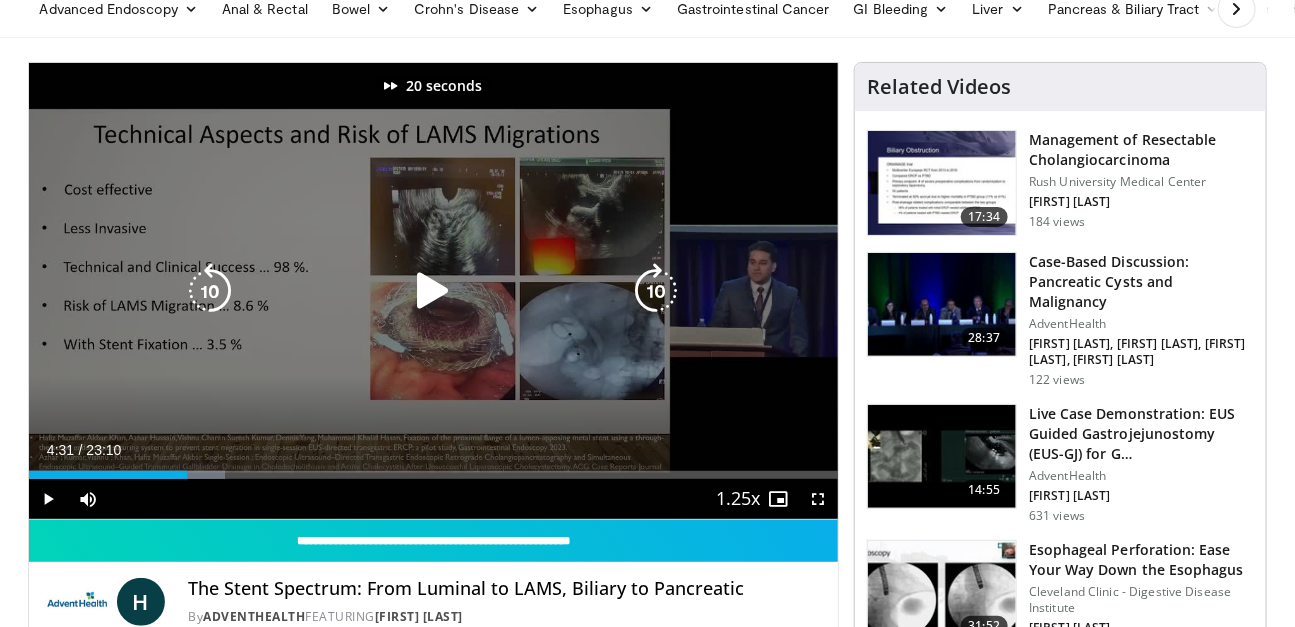 click at bounding box center (656, 291) 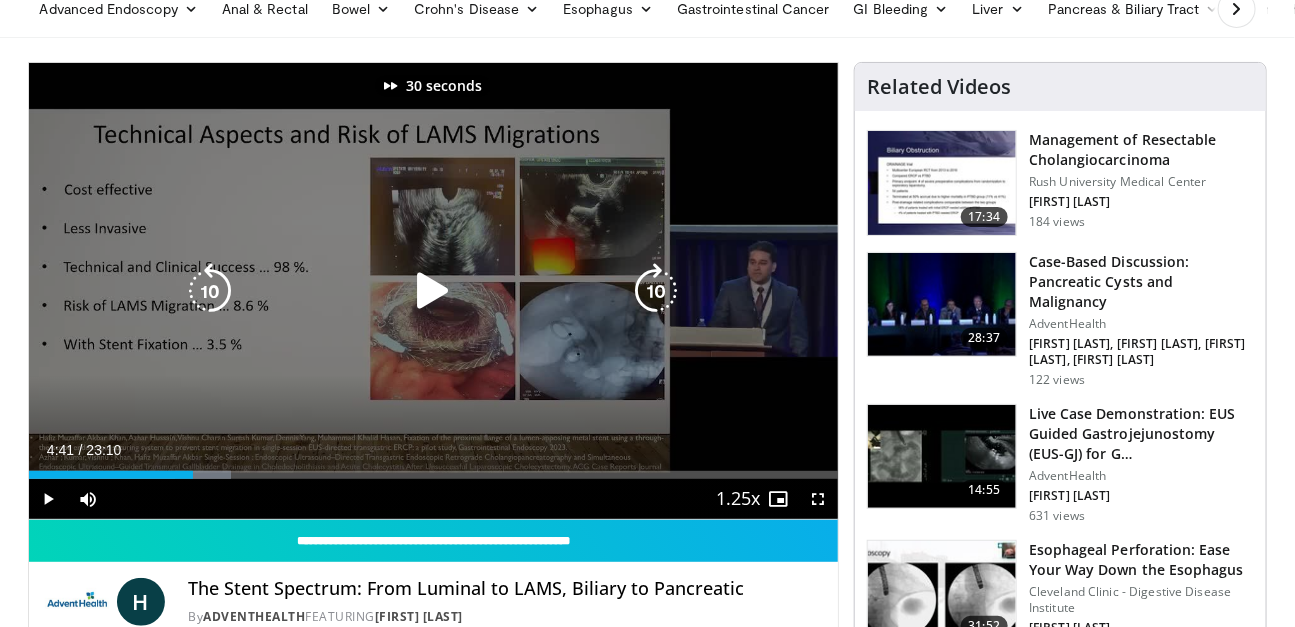 click at bounding box center (433, 291) 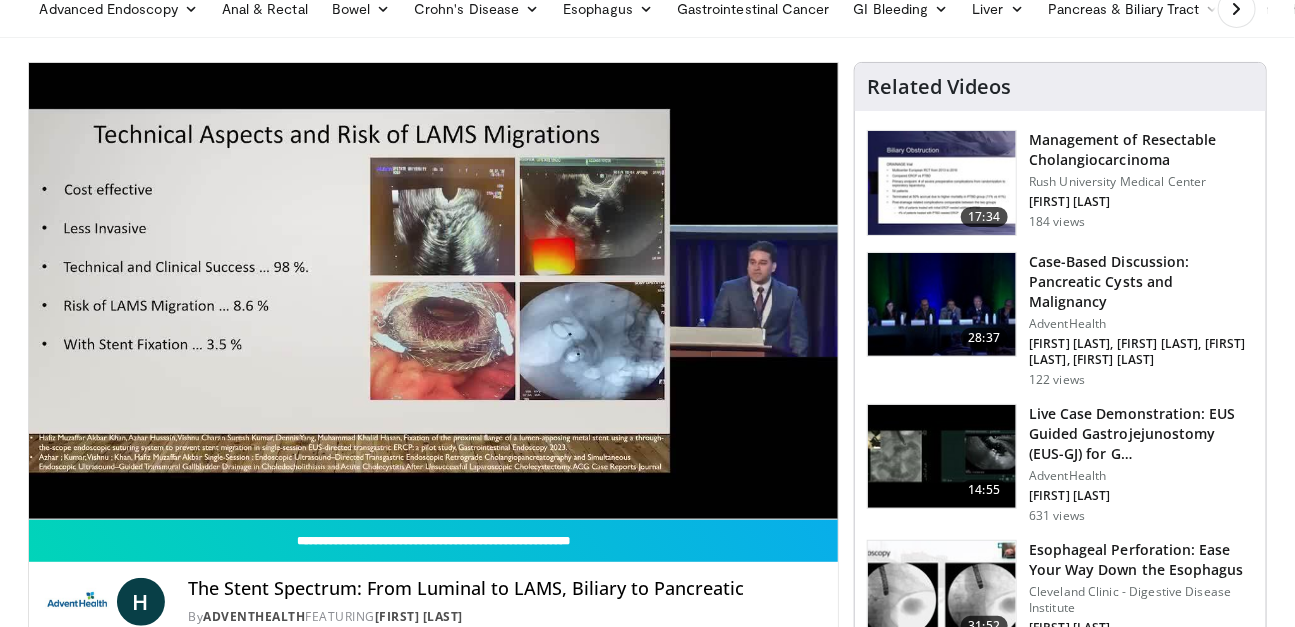 type 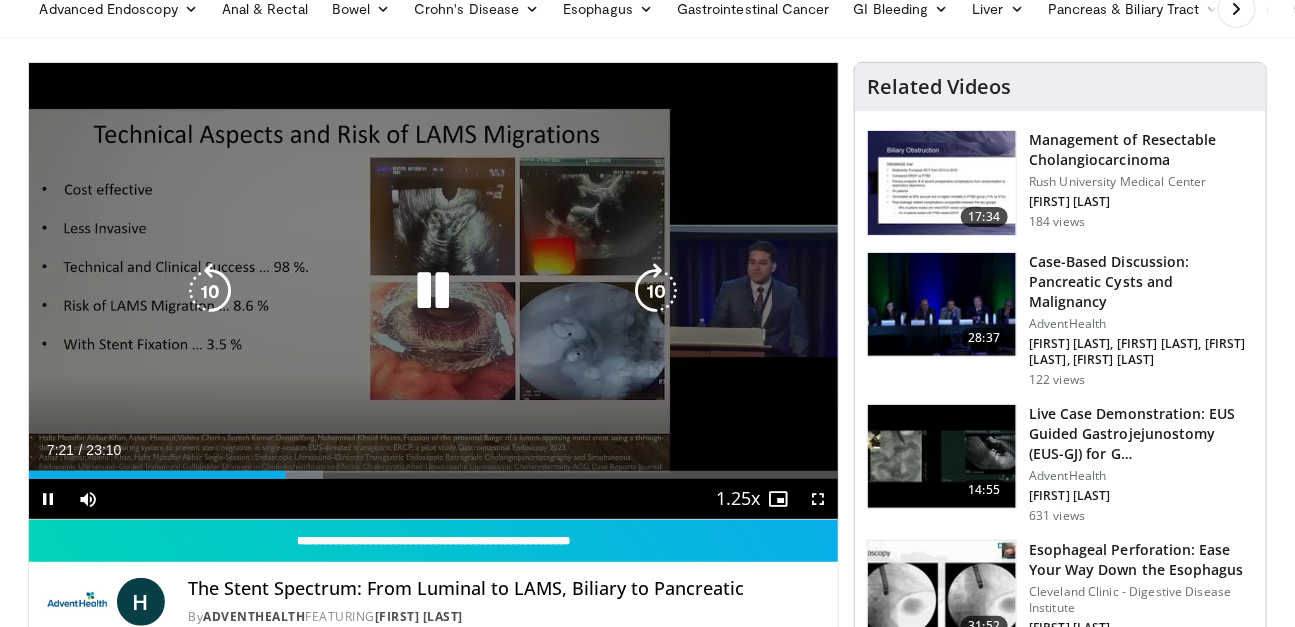 click at bounding box center [433, 291] 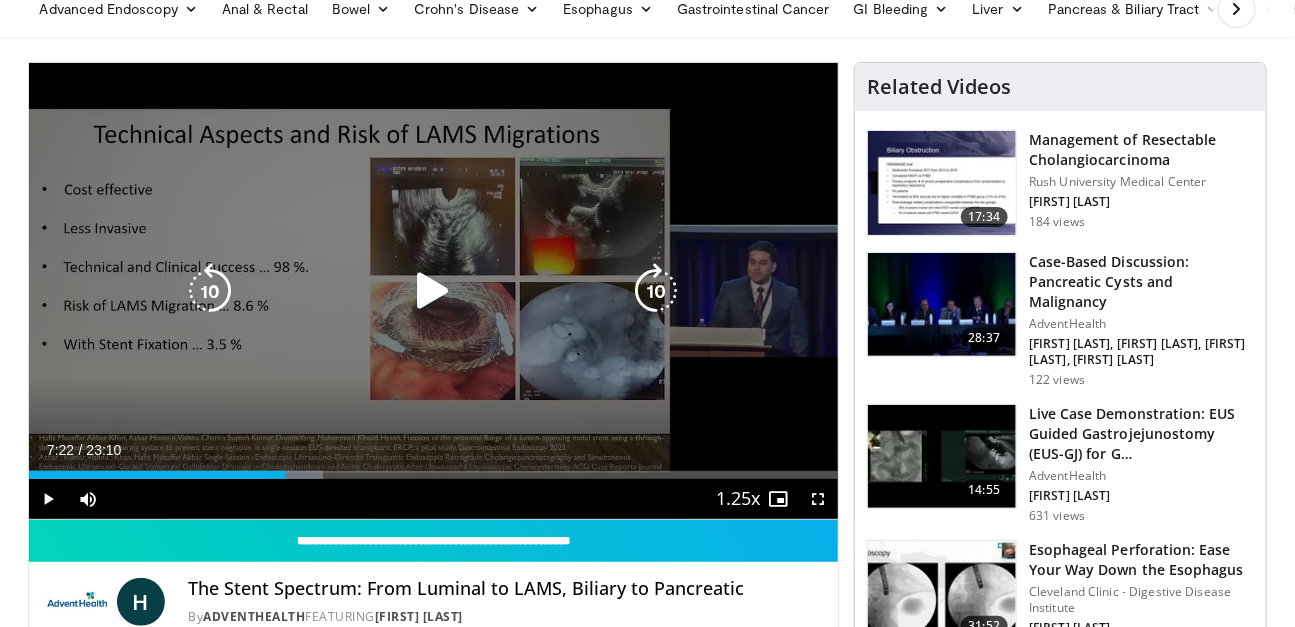 click at bounding box center [433, 291] 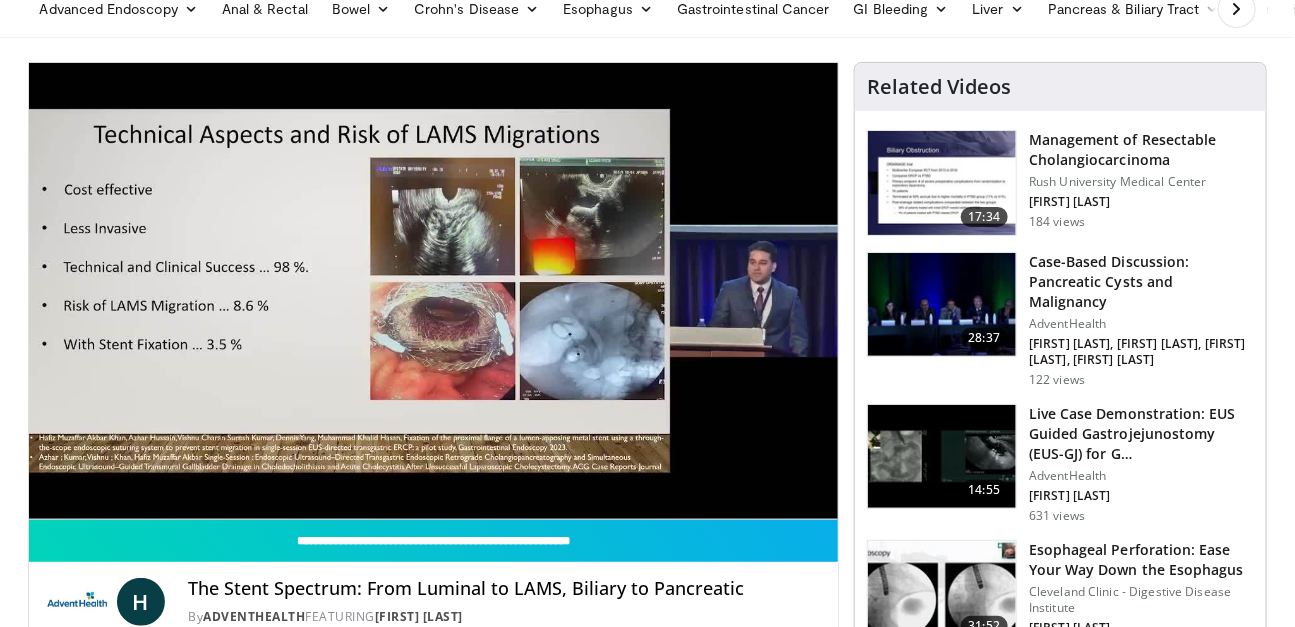 scroll, scrollTop: 0, scrollLeft: 0, axis: both 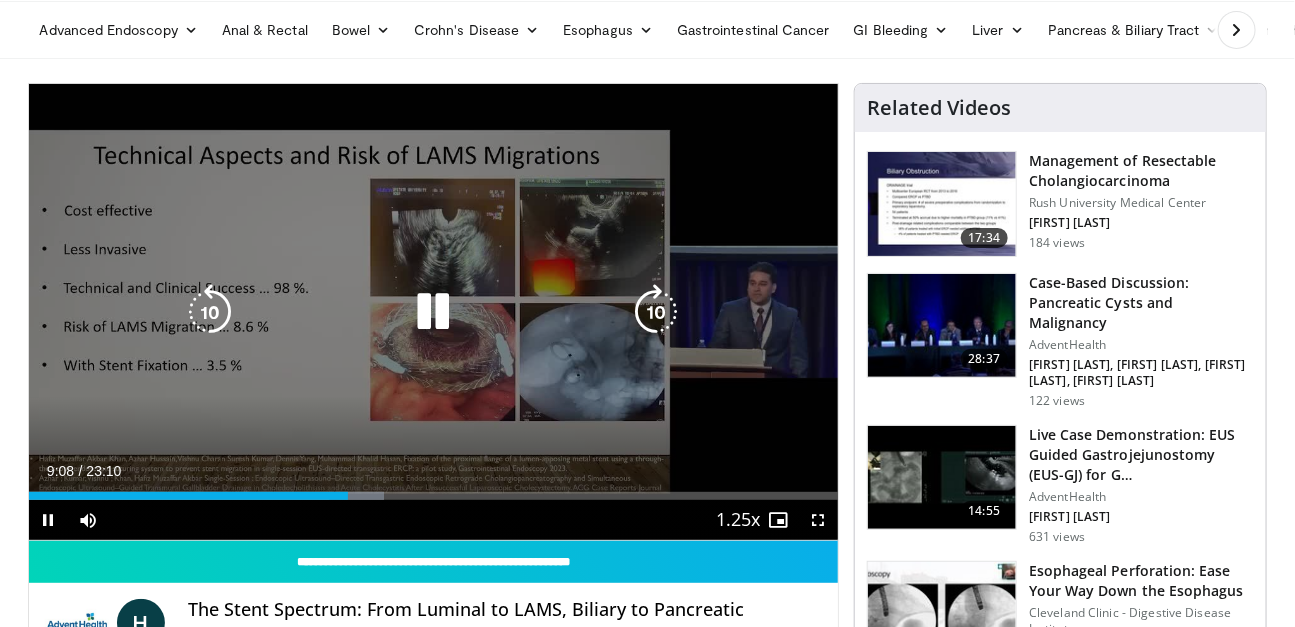 click at bounding box center [433, 312] 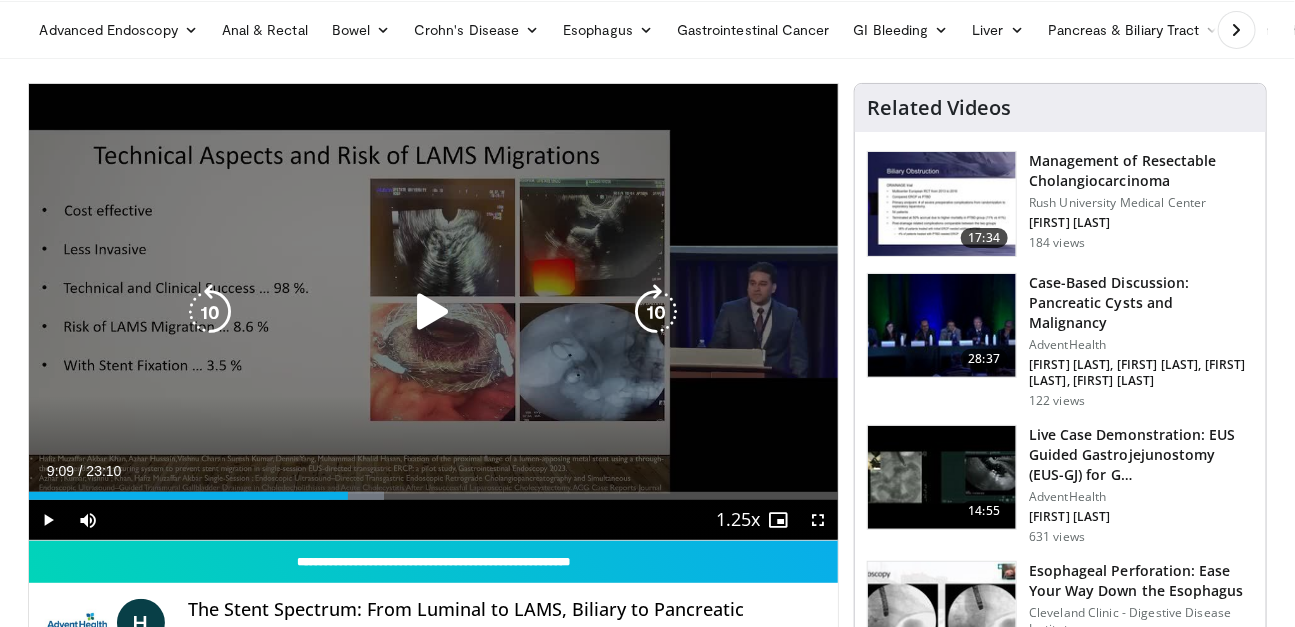 click at bounding box center [433, 312] 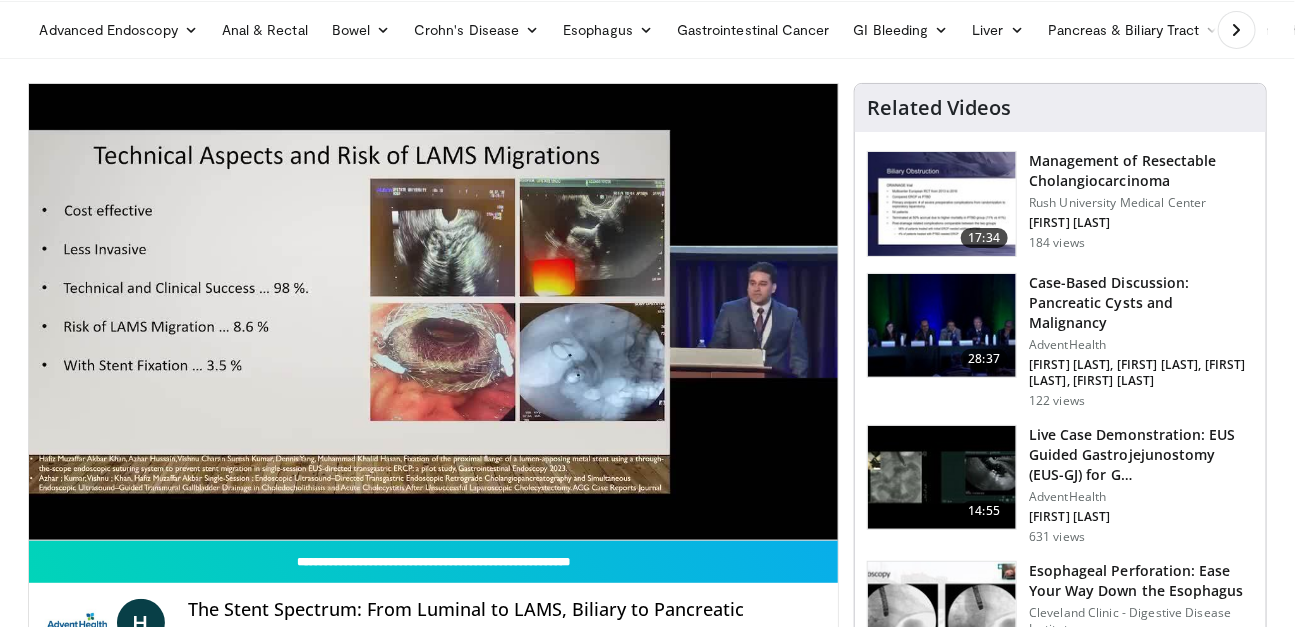 click on "Specialties
Adult & Family Medicine
Allergy, Asthma, Immunology
Anesthesiology
Cardiology
Dental
Dermatology
Endocrinology
Gastroenterology & Hepatology
General Surgery
Hematology & Oncology
Infectious Disease
Nephrology
Neurology
Neurosurgery
Obstetrics & Gynecology
Ophthalmology
Oral Maxillofacial
Orthopaedics
Otolaryngology
Pediatrics
Plastic Surgery
Podiatry
Psychiatry
Pulmonology
Radiation Oncology
Radiology
Rheumatology
Urology" at bounding box center [647, 1512] 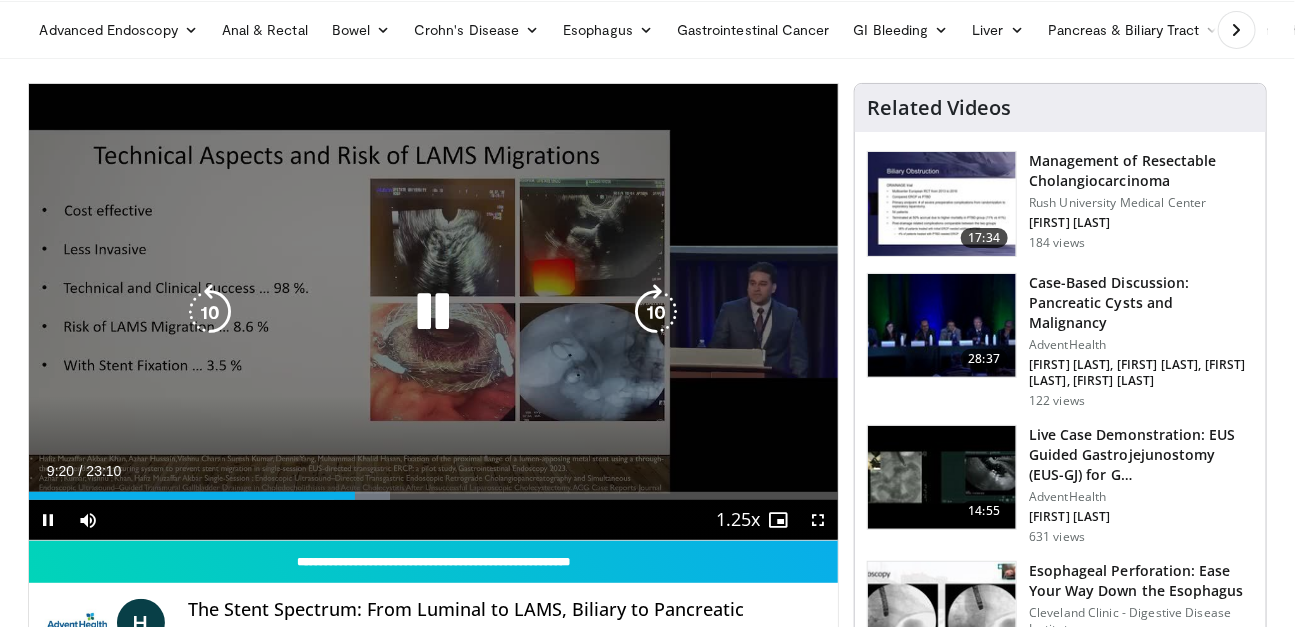 click at bounding box center [210, 312] 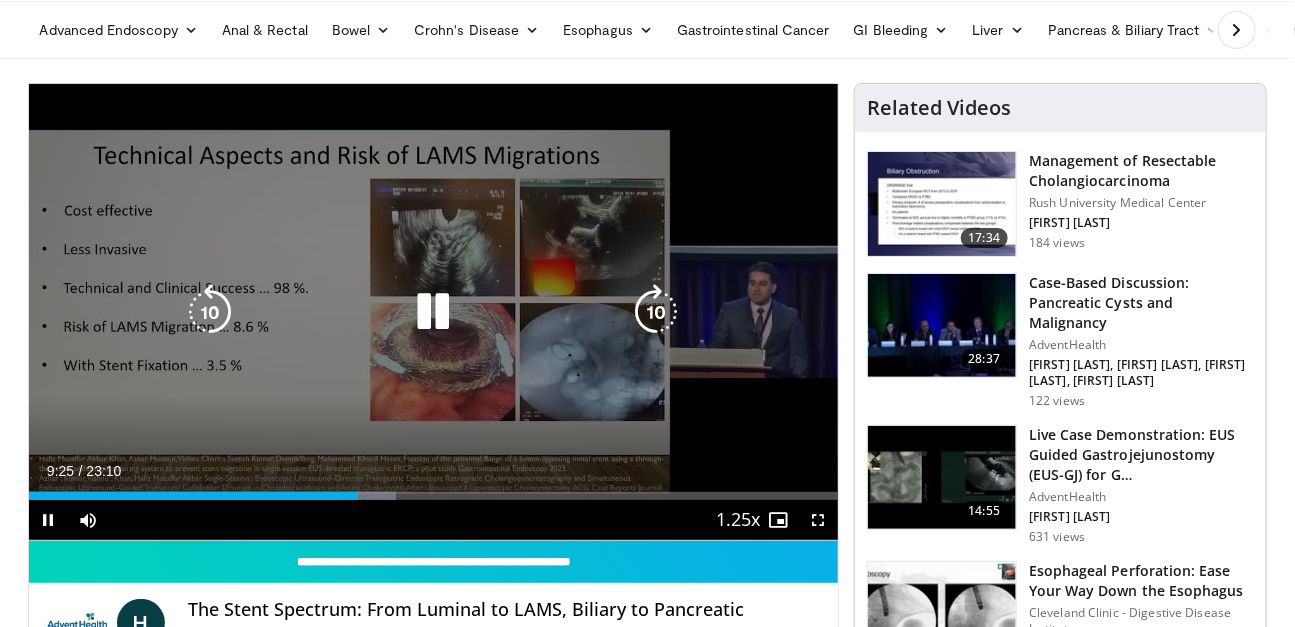 click at bounding box center [210, 312] 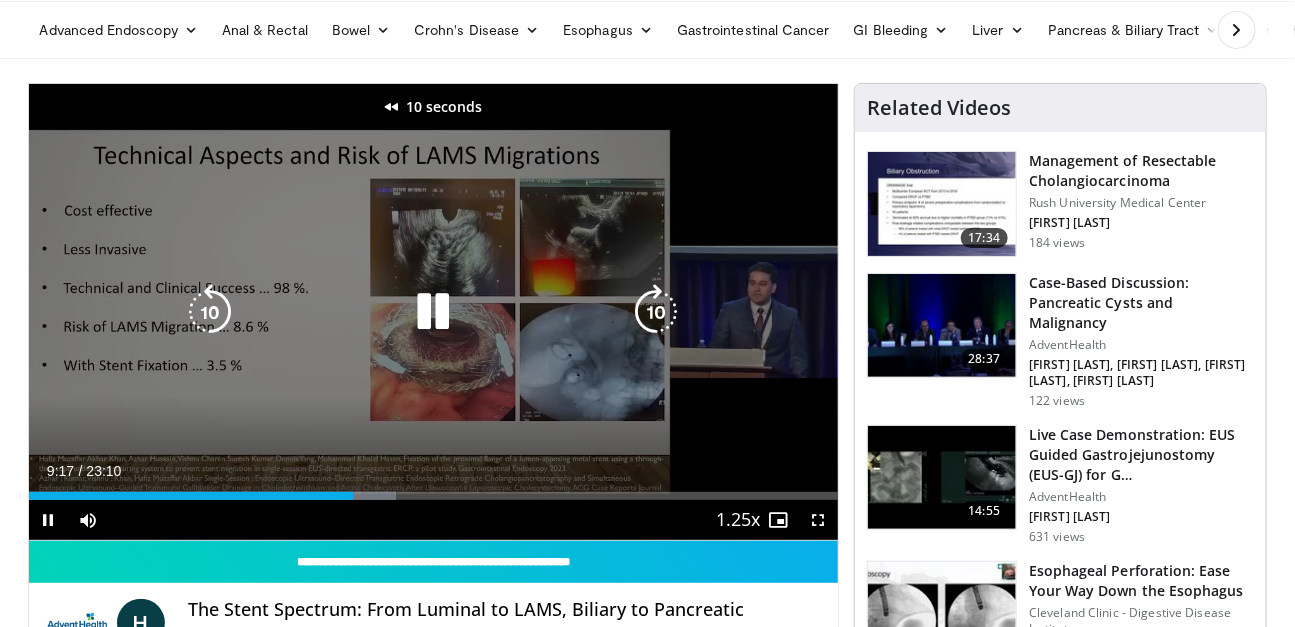 click at bounding box center (433, 312) 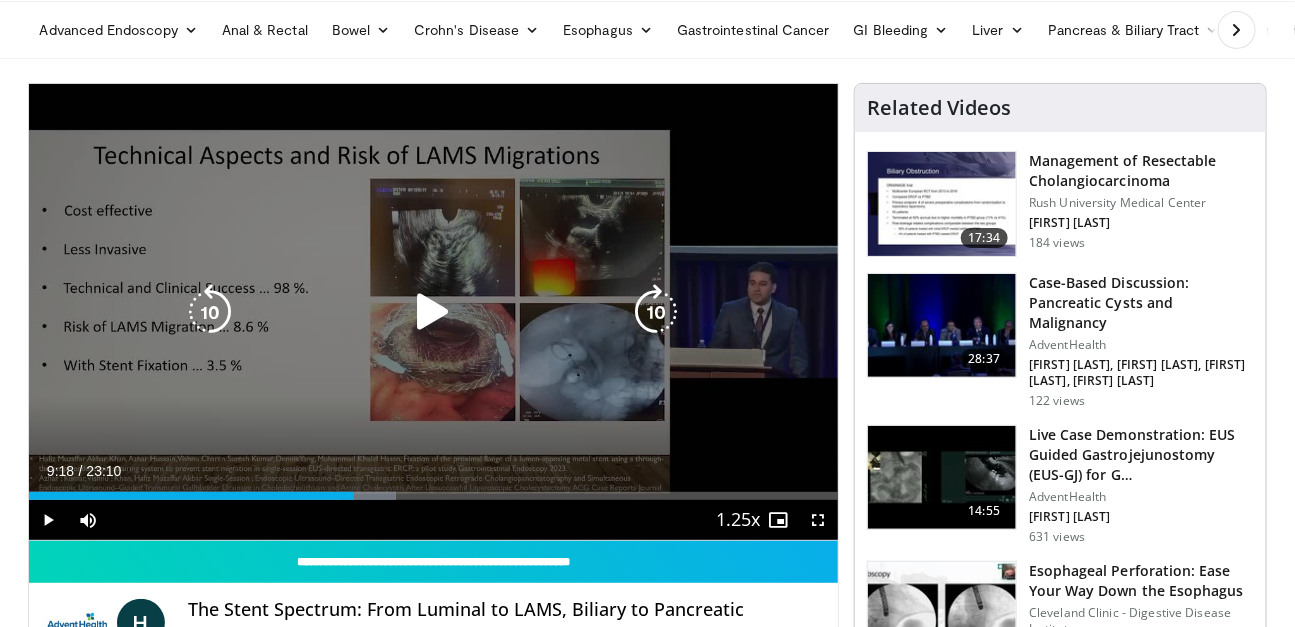 click at bounding box center (210, 312) 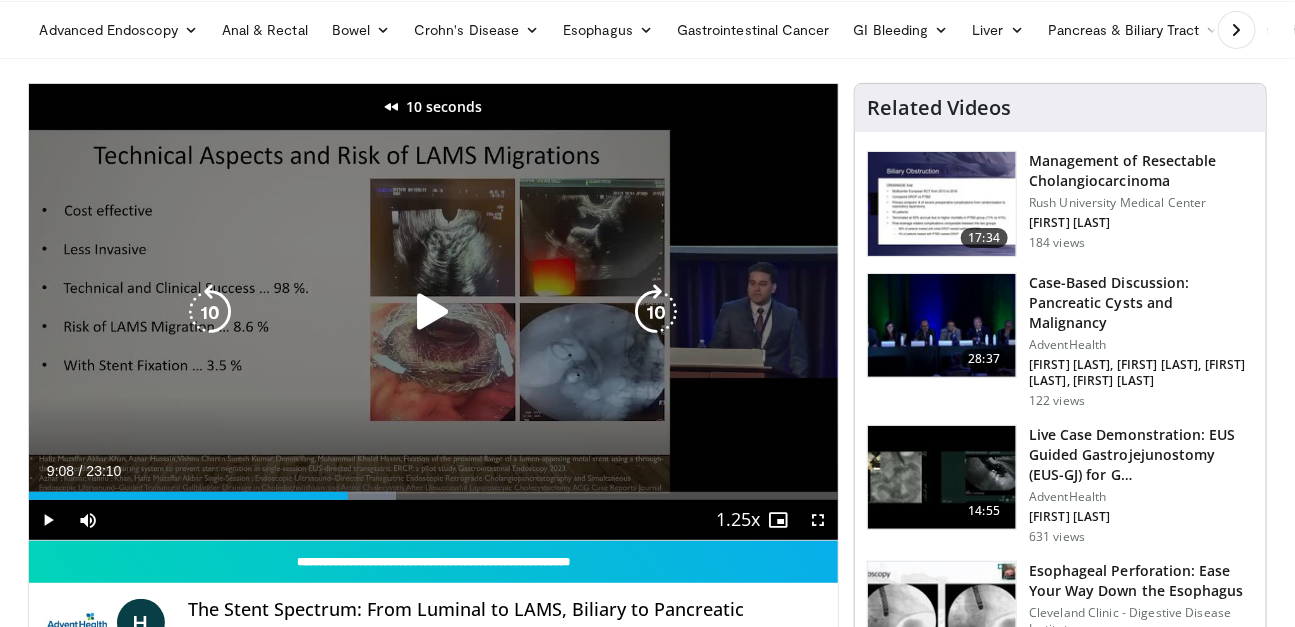 click at bounding box center (433, 312) 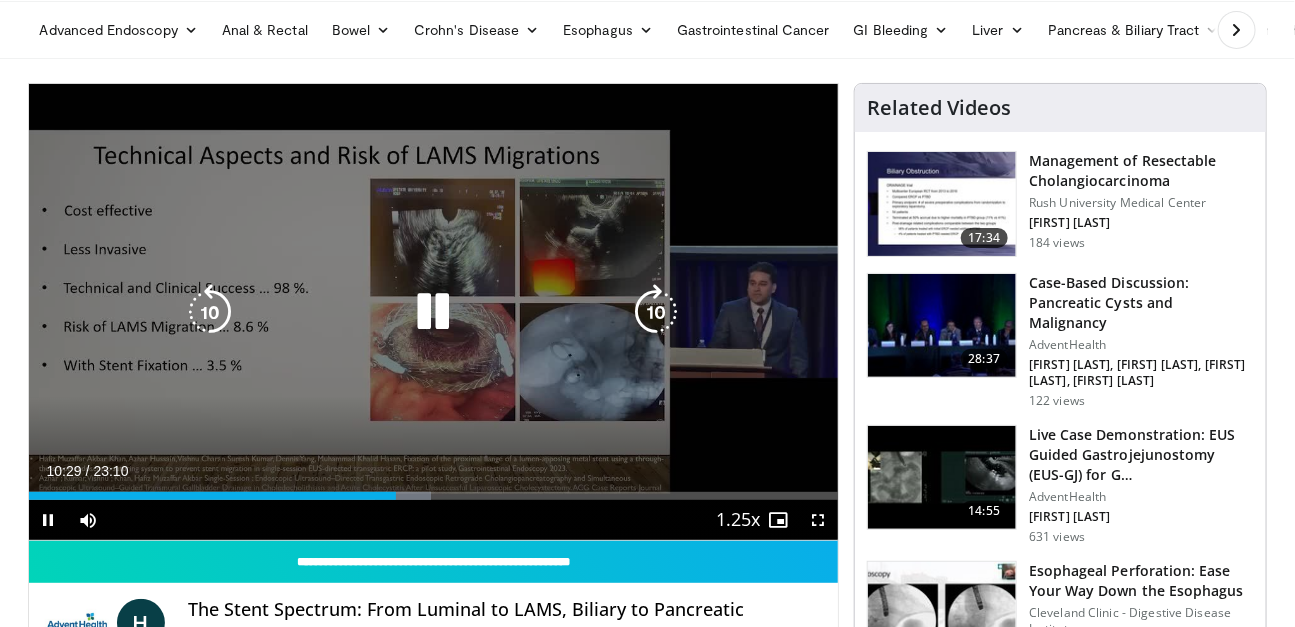 click at bounding box center [210, 312] 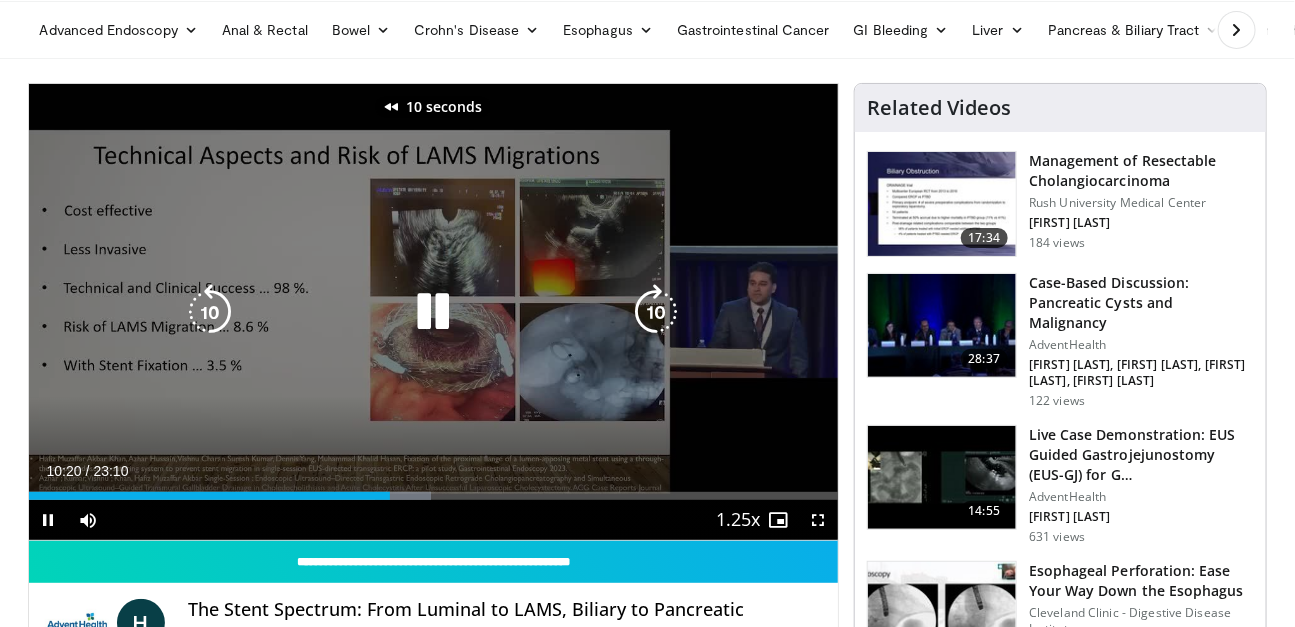 click at bounding box center (210, 312) 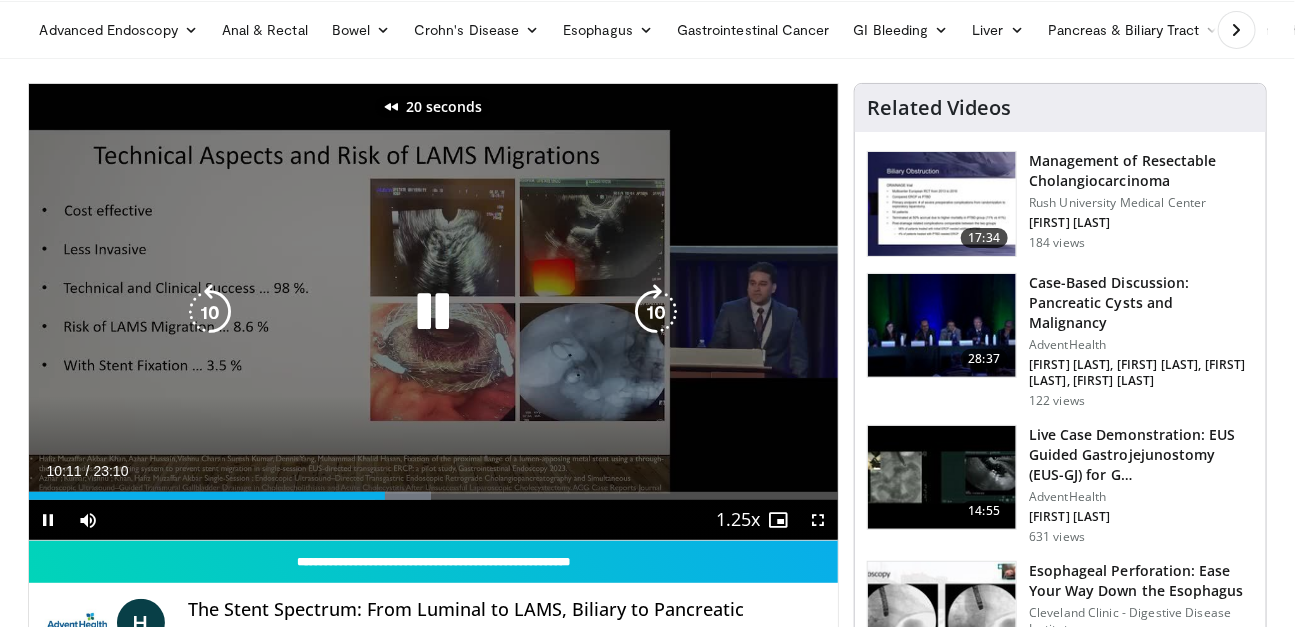 click at bounding box center [210, 312] 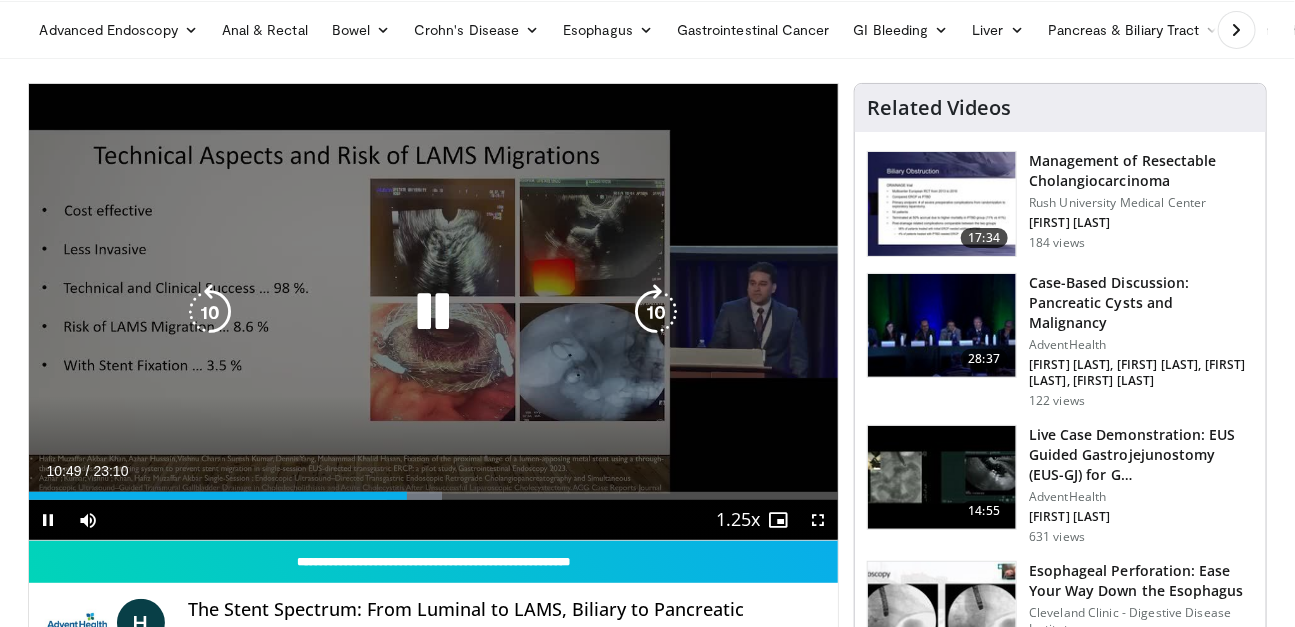 click at bounding box center [210, 312] 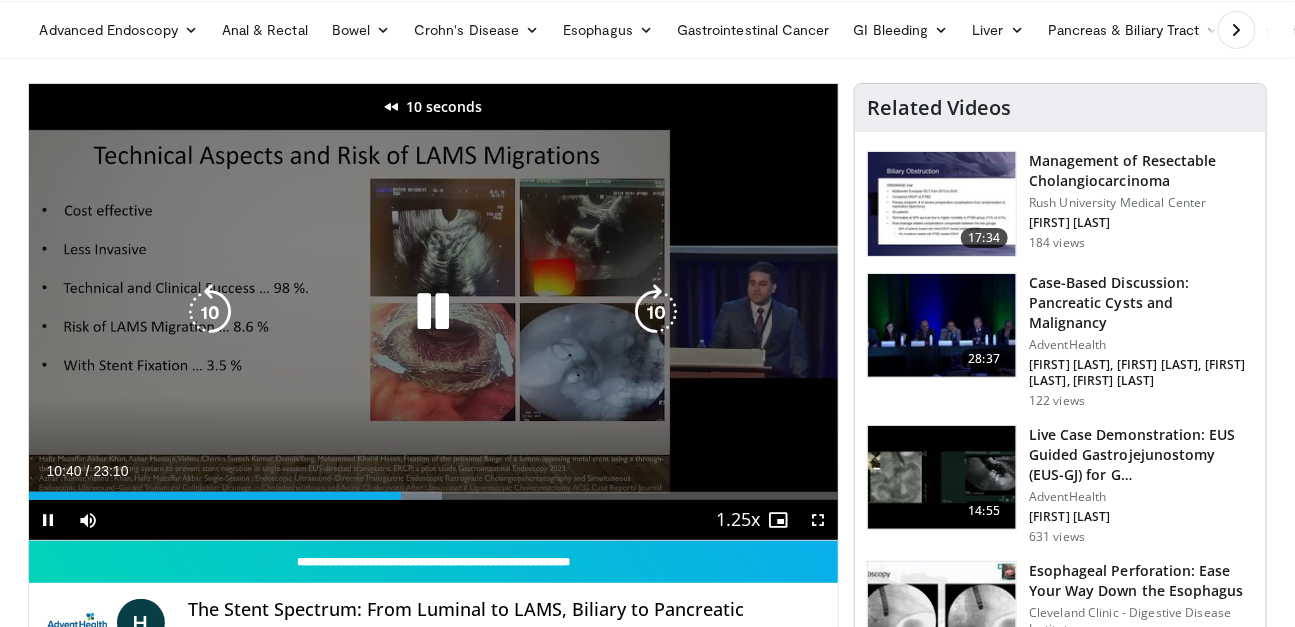 click at bounding box center [210, 312] 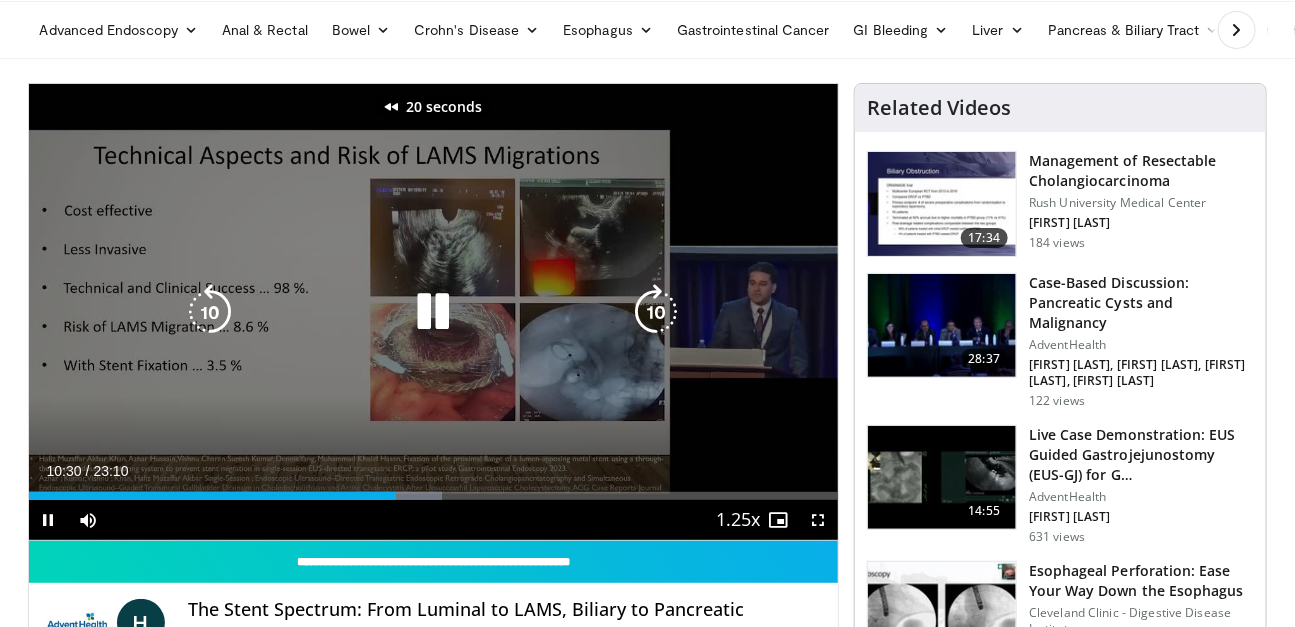 click at bounding box center [210, 312] 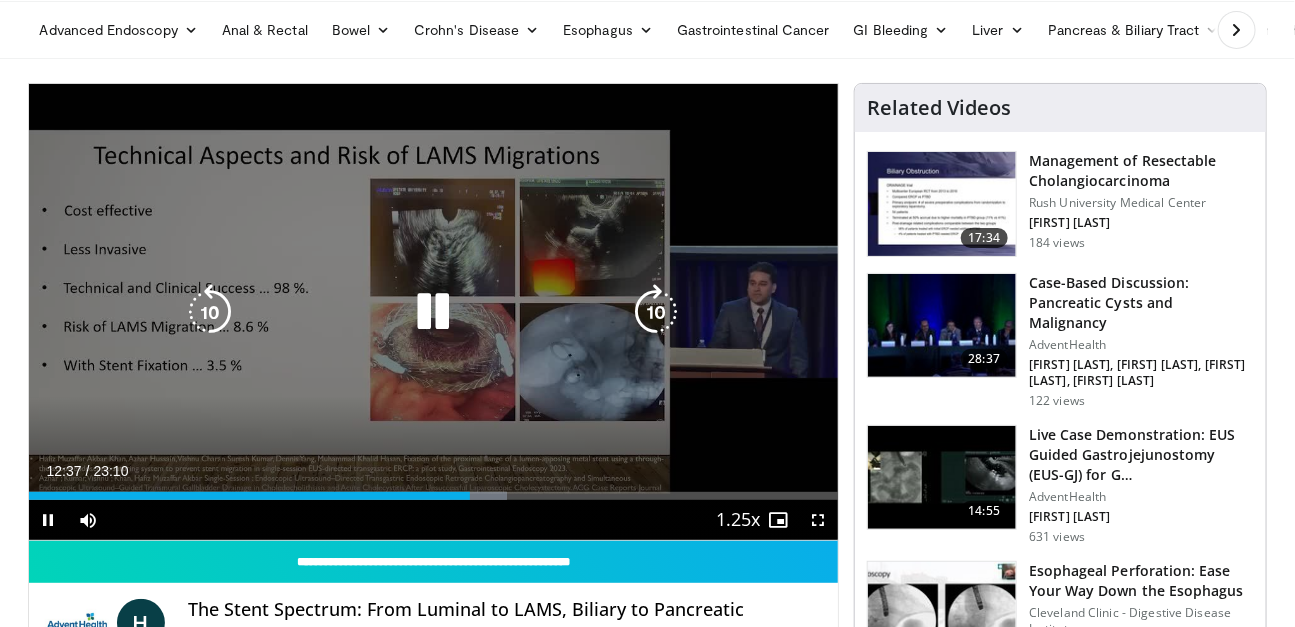 click at bounding box center (433, 312) 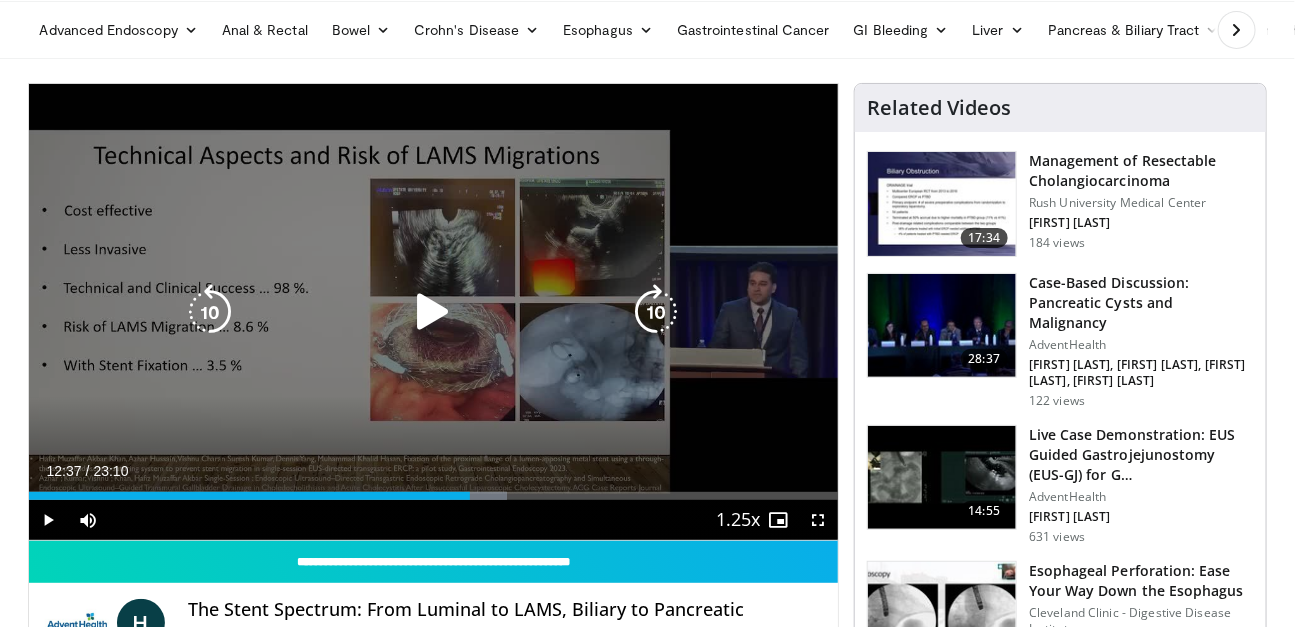 click at bounding box center [433, 312] 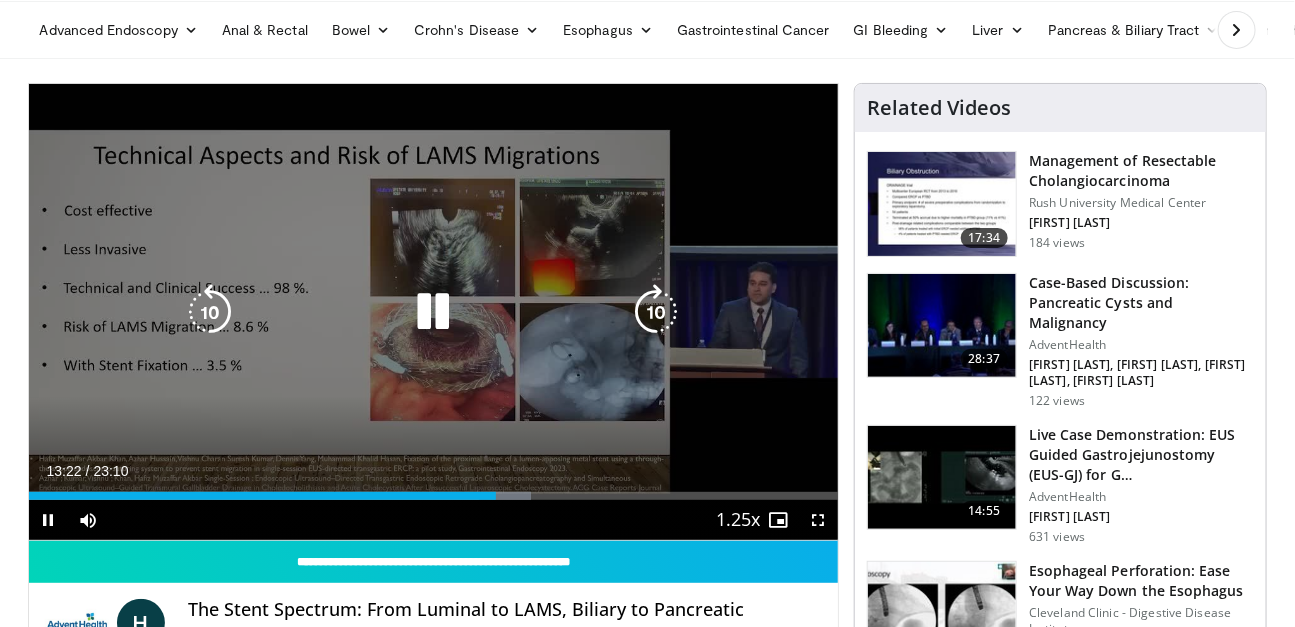 click at bounding box center (433, 312) 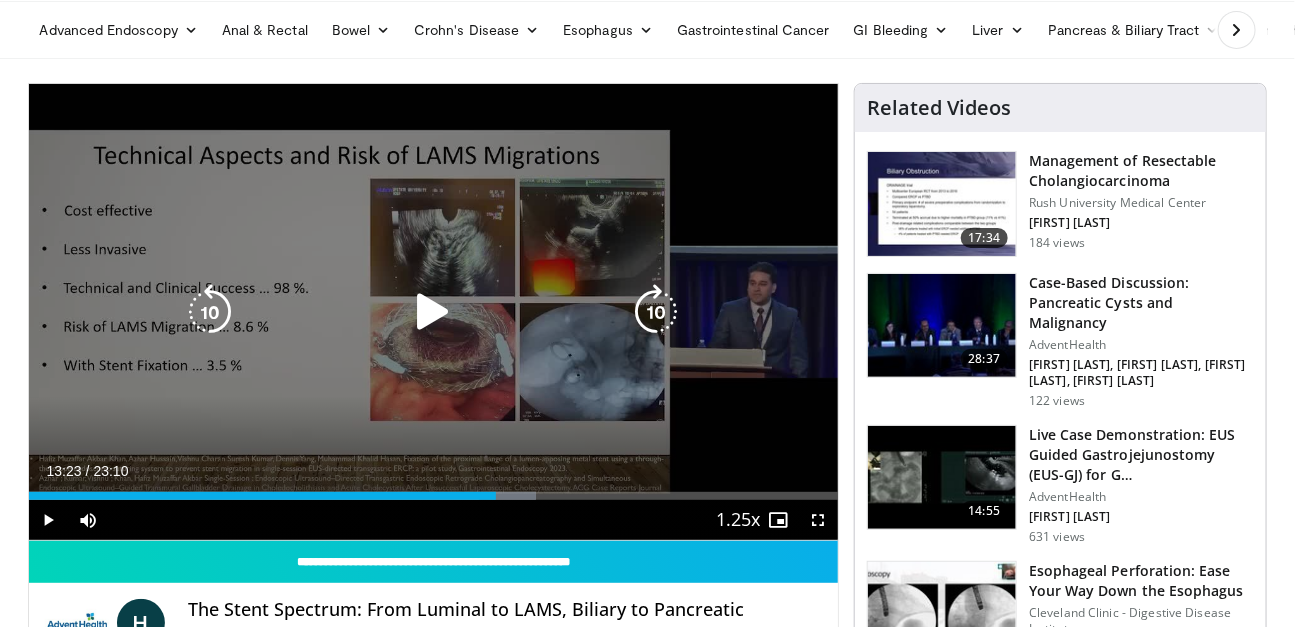 click at bounding box center (433, 312) 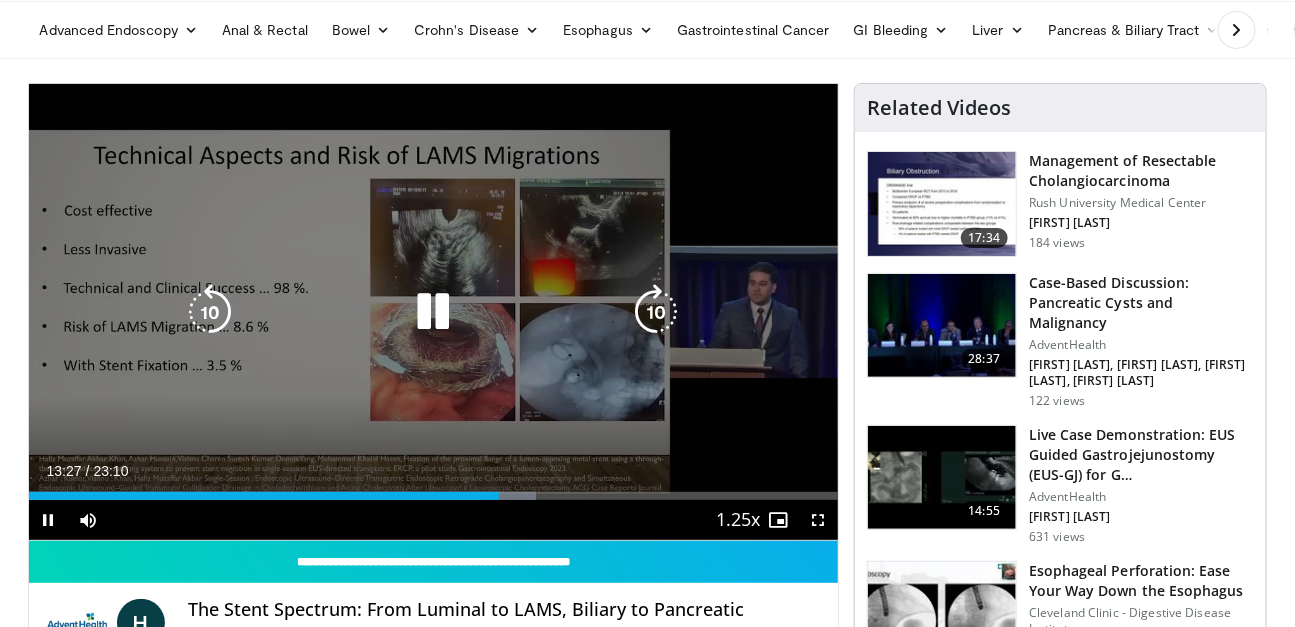 click at bounding box center [210, 312] 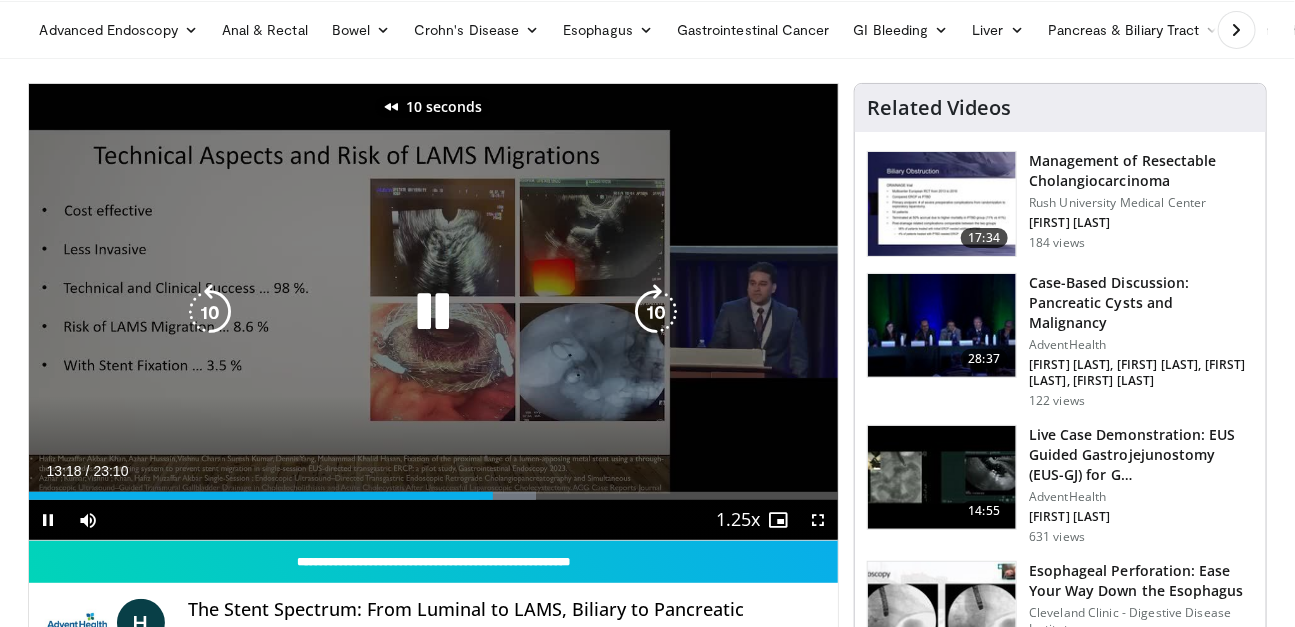 click at bounding box center [210, 312] 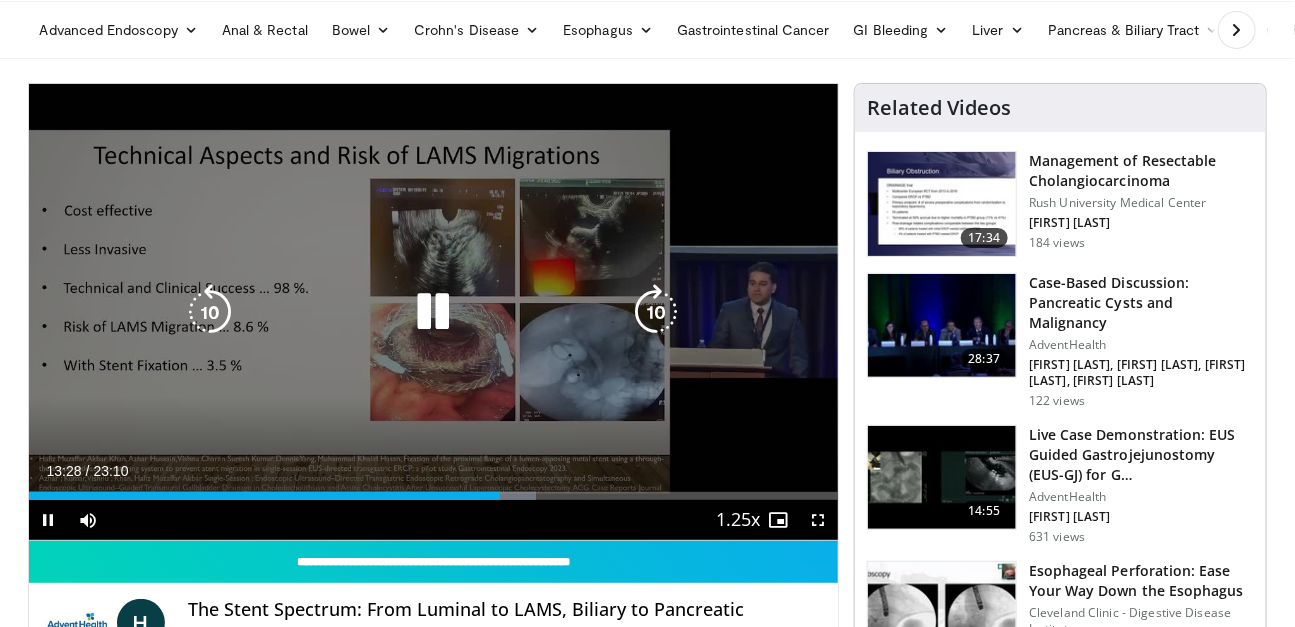 click at bounding box center [210, 312] 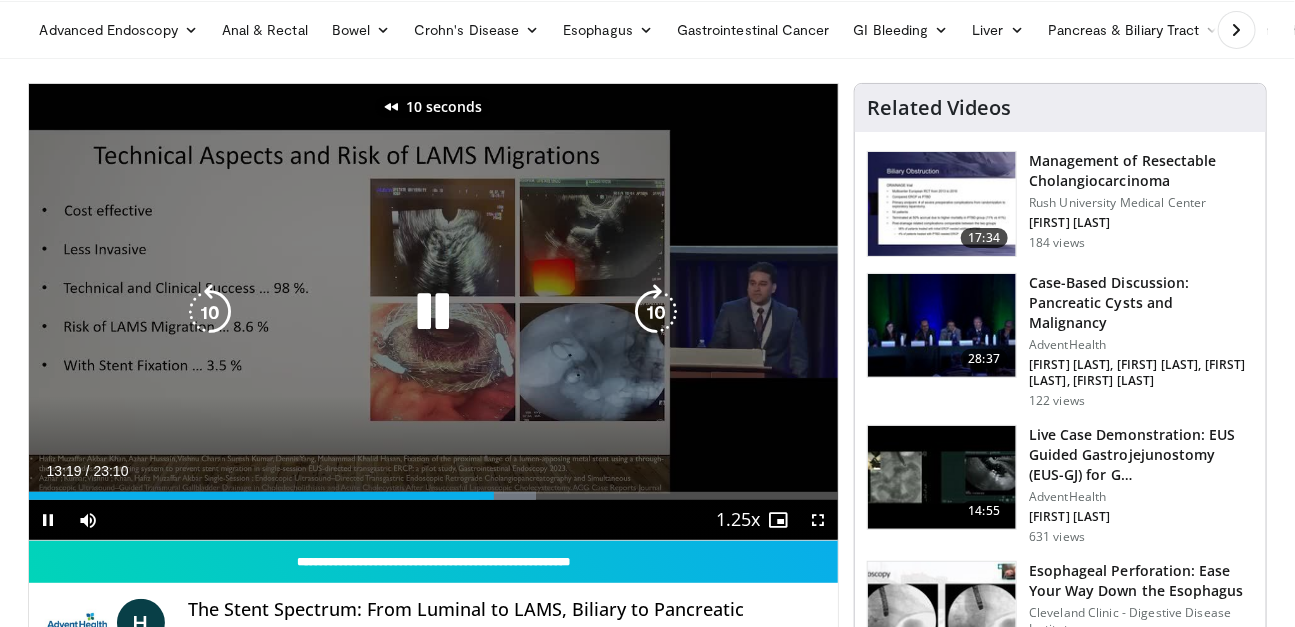 click at bounding box center [210, 312] 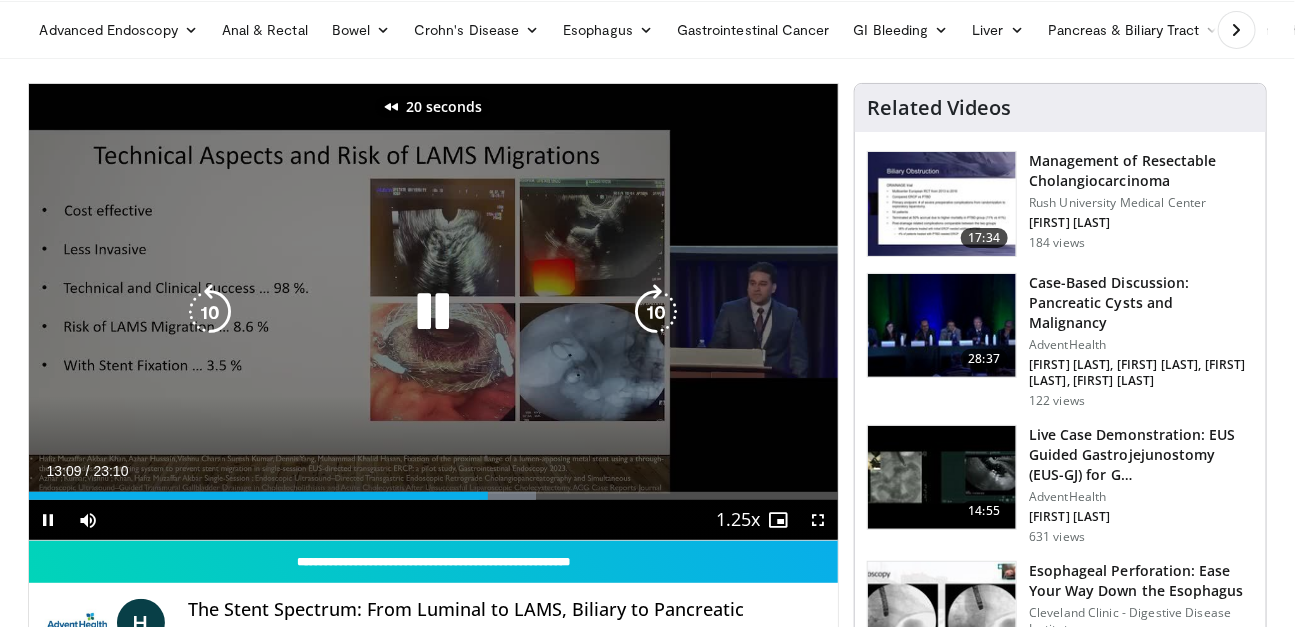 click at bounding box center [210, 312] 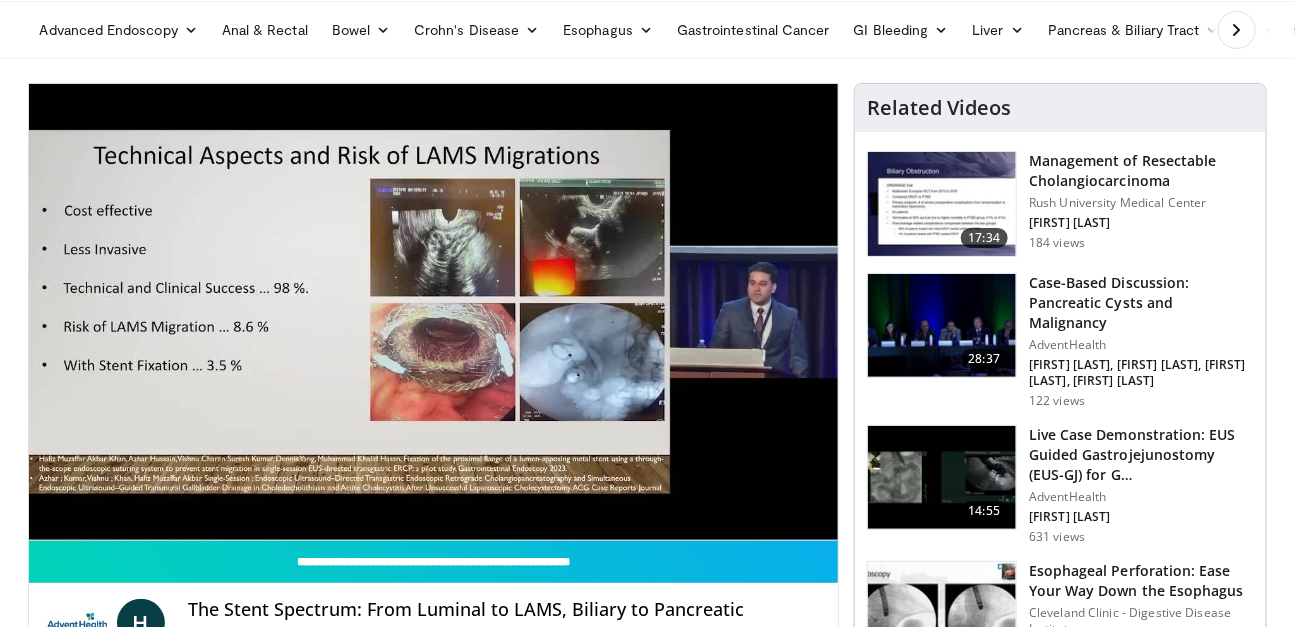 click on "Specialties
Adult & Family Medicine
Allergy, Asthma, Immunology
Anesthesiology
Cardiology
Dental
Dermatology
Endocrinology
Gastroenterology & Hepatology
General Surgery
Hematology & Oncology
Infectious Disease
Nephrology
Neurology
Neurosurgery
Obstetrics & Gynecology
Ophthalmology
Oral Maxillofacial
Orthopaedics
Otolaryngology
Pediatrics
Plastic Surgery
Podiatry
Psychiatry
Pulmonology
Radiation Oncology
Radiology
Rheumatology
Urology" at bounding box center [647, 1512] 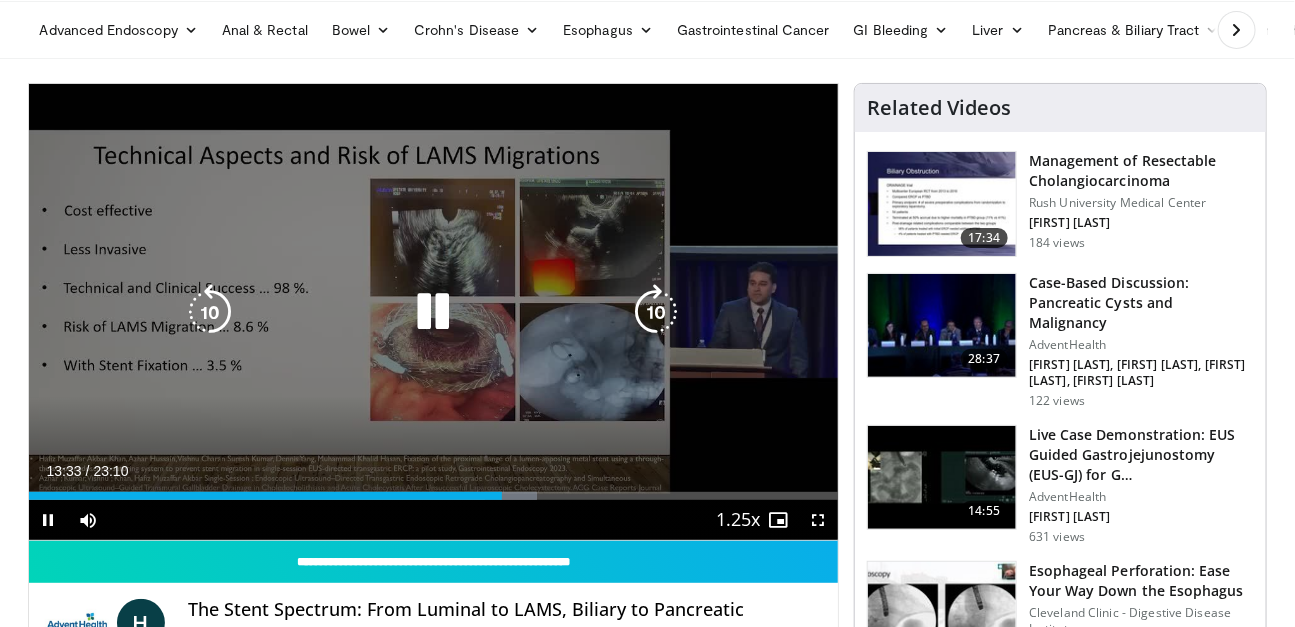 click at bounding box center [433, 312] 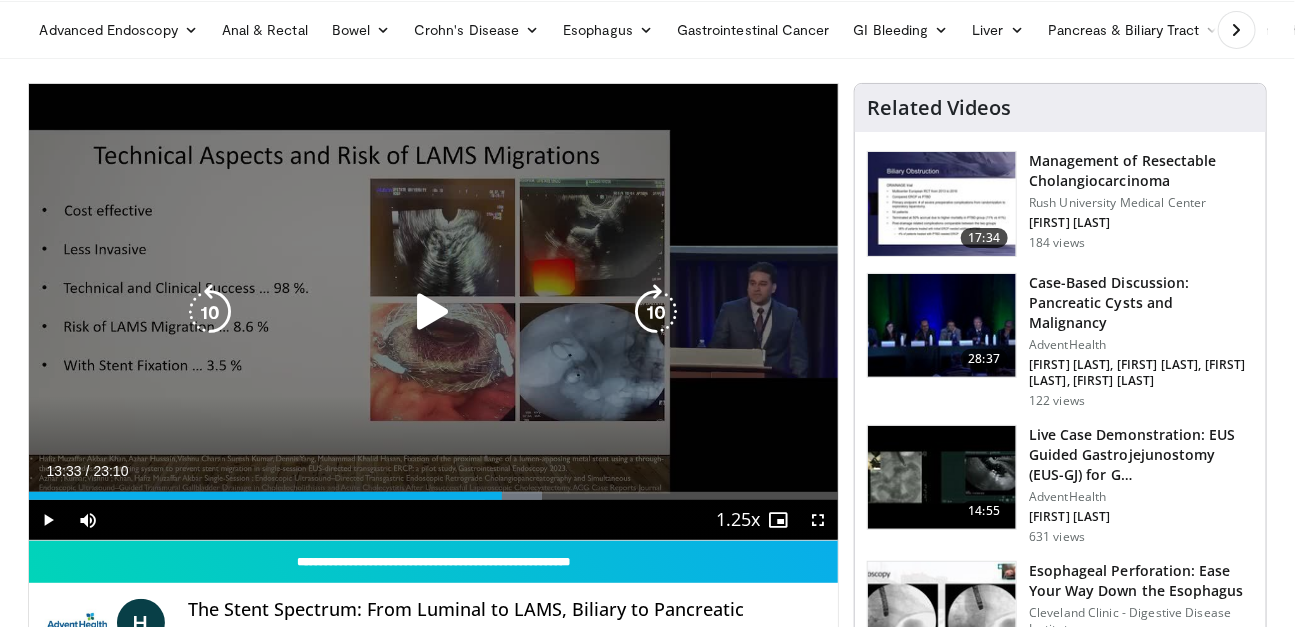 click at bounding box center (433, 312) 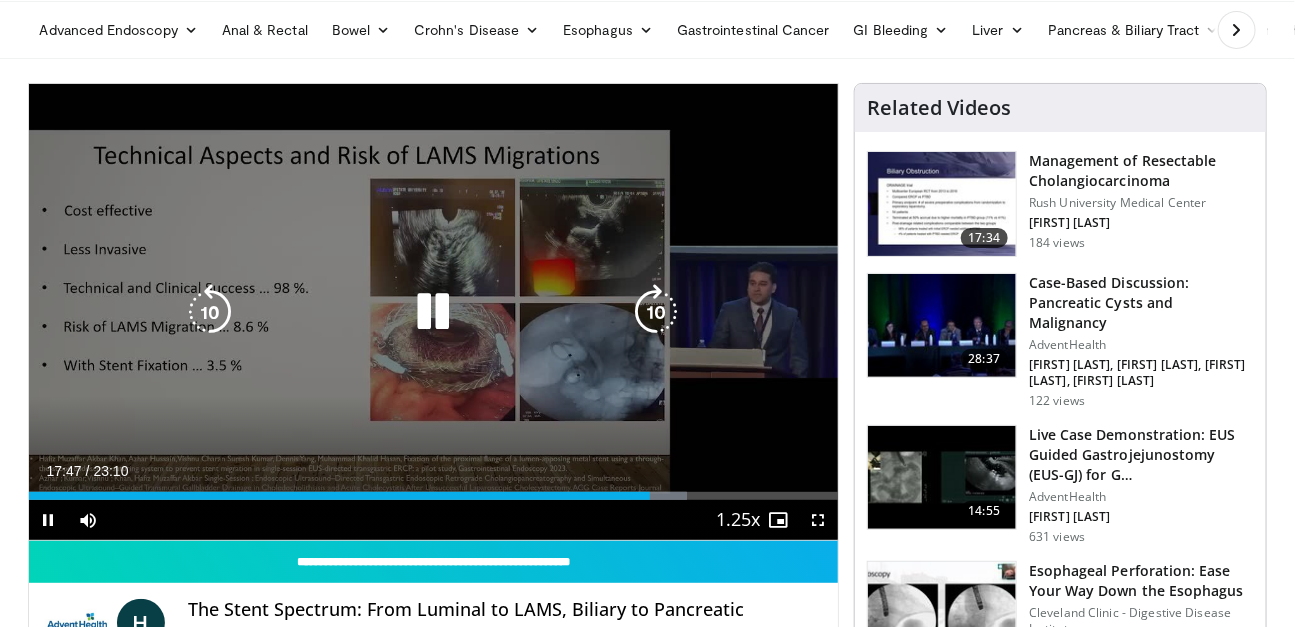 click at bounding box center (210, 312) 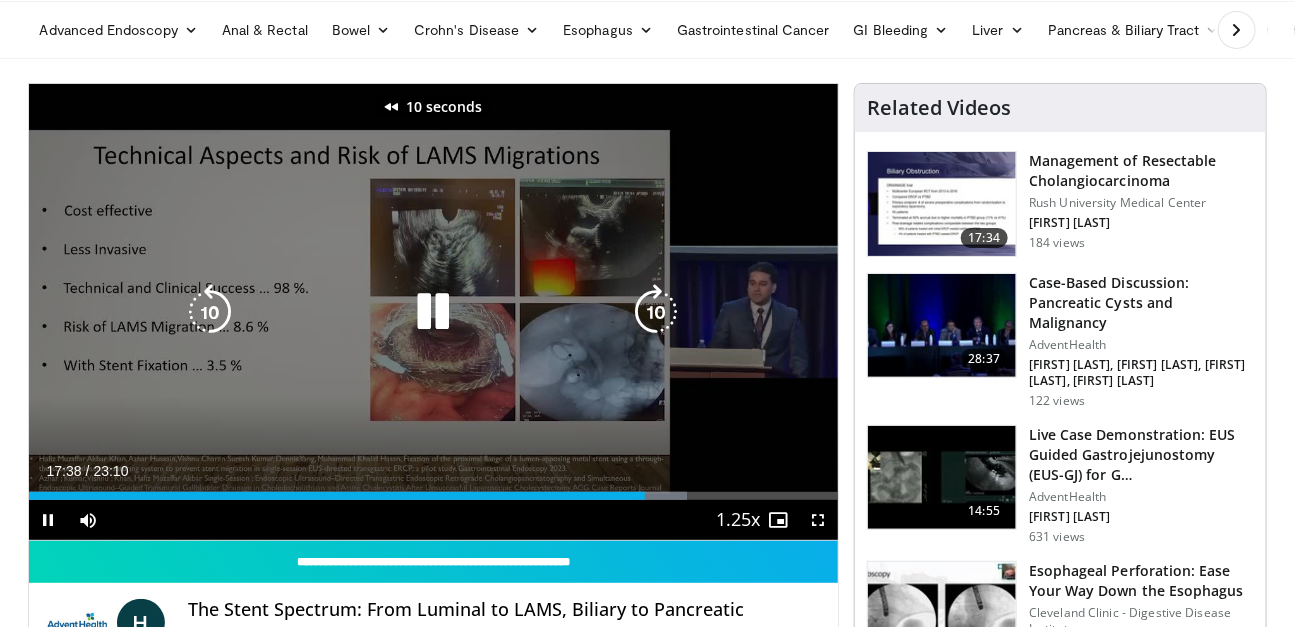 click at bounding box center [210, 312] 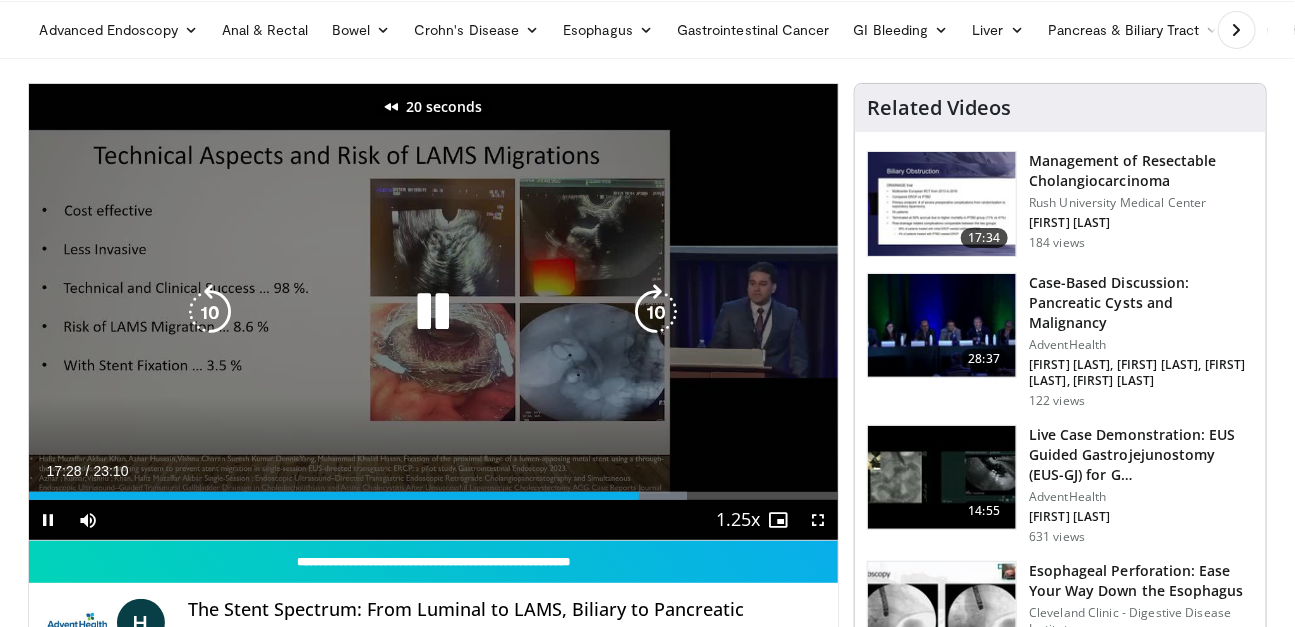 click at bounding box center (210, 312) 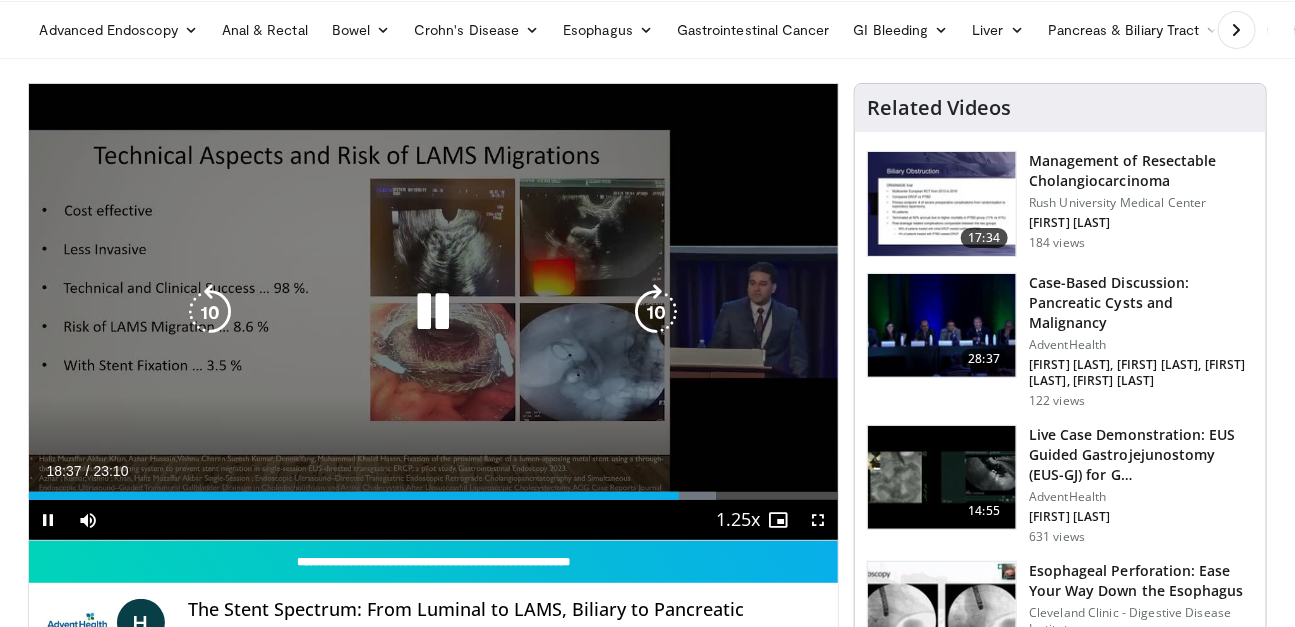 click at bounding box center (433, 312) 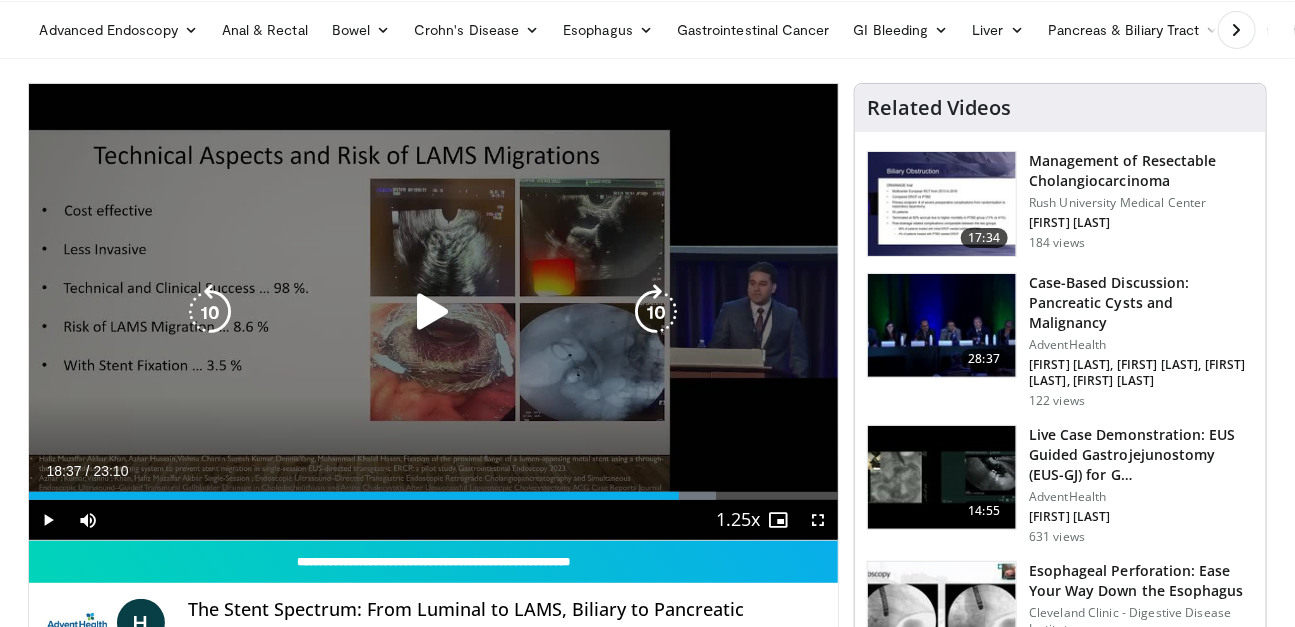 click at bounding box center (433, 312) 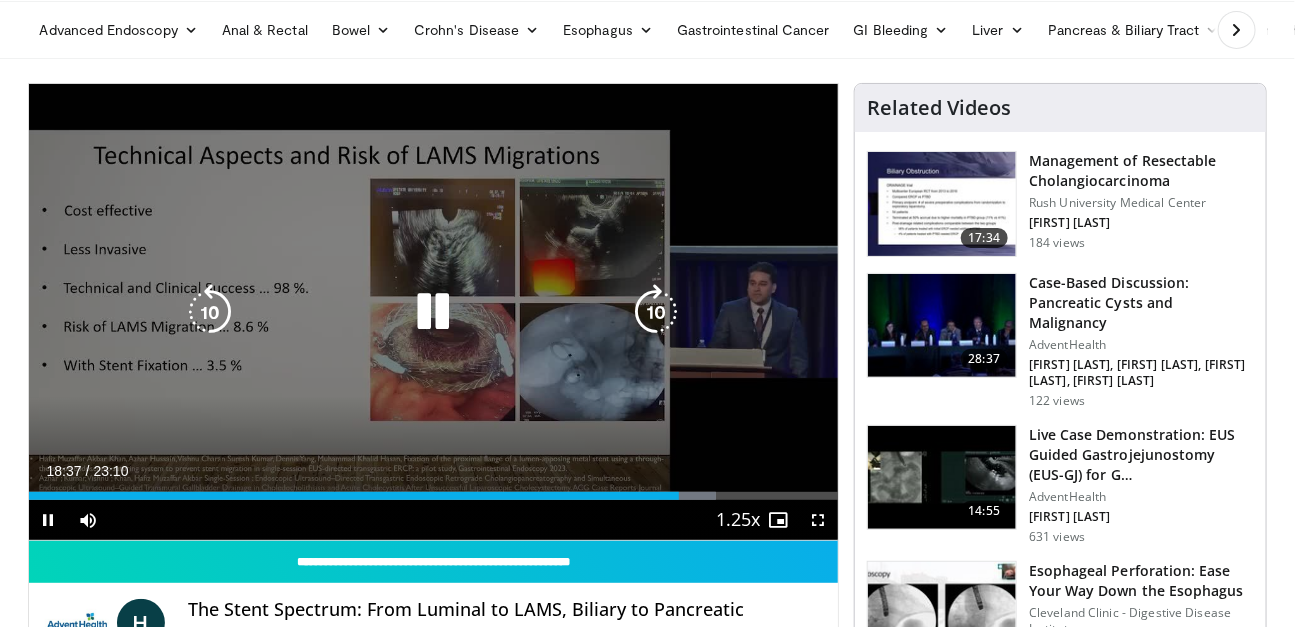 click at bounding box center (210, 312) 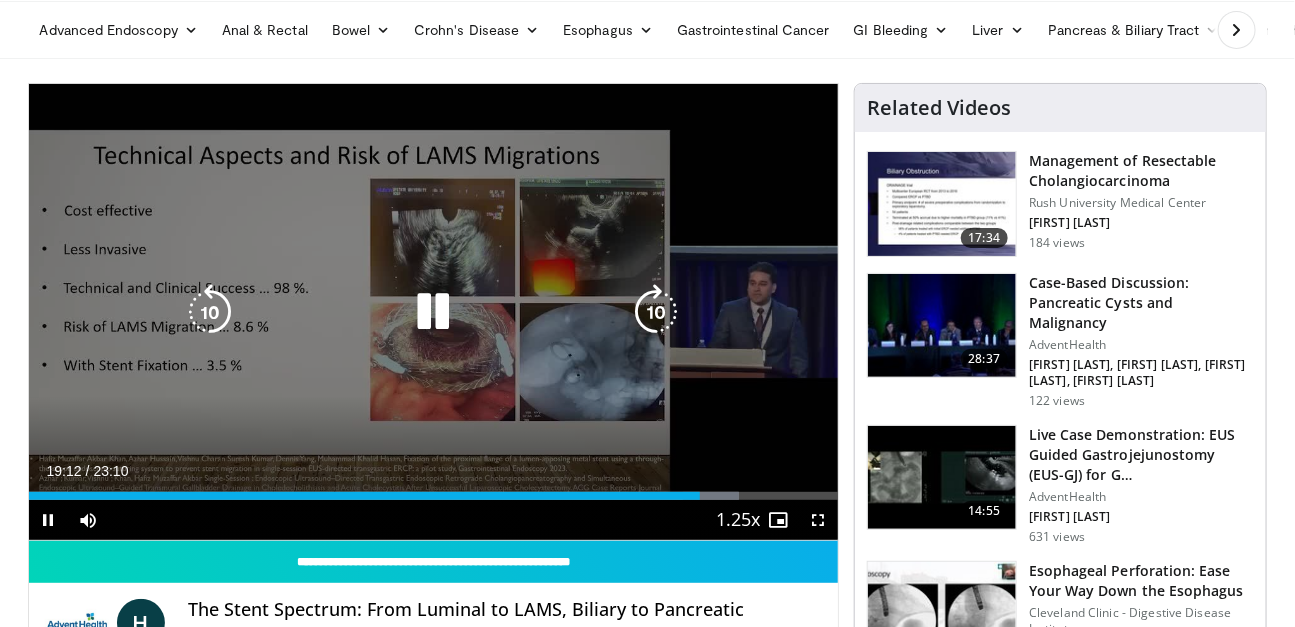 click at bounding box center (433, 312) 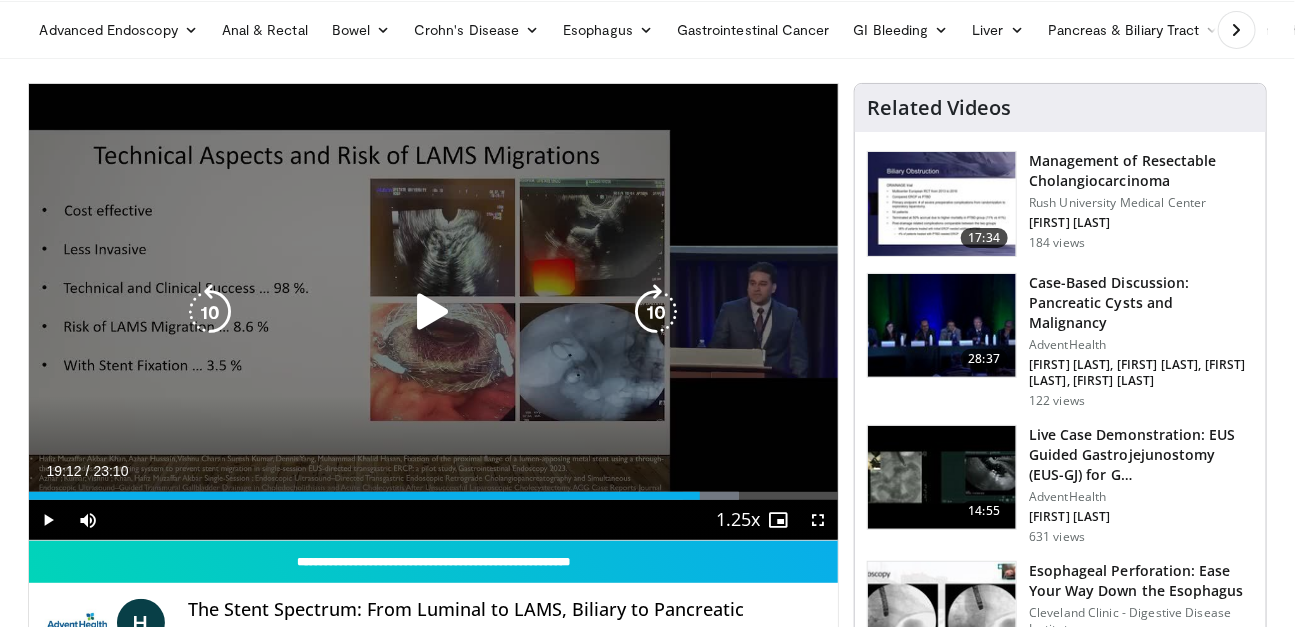 click at bounding box center [210, 312] 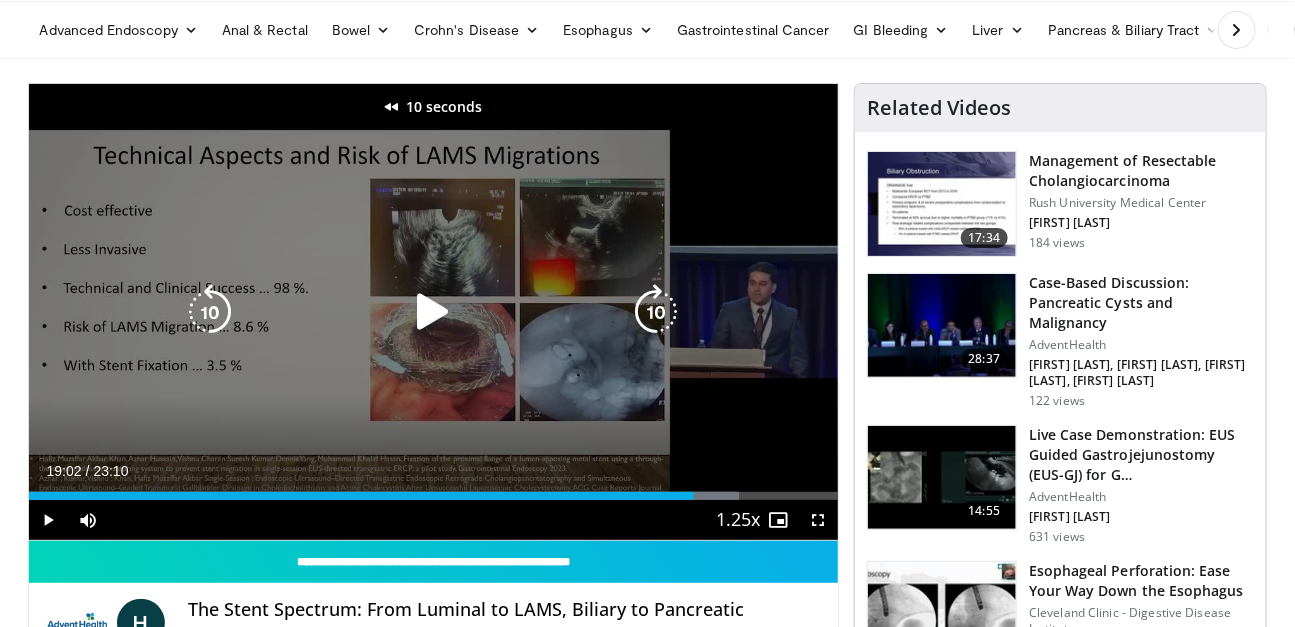 click at bounding box center (433, 312) 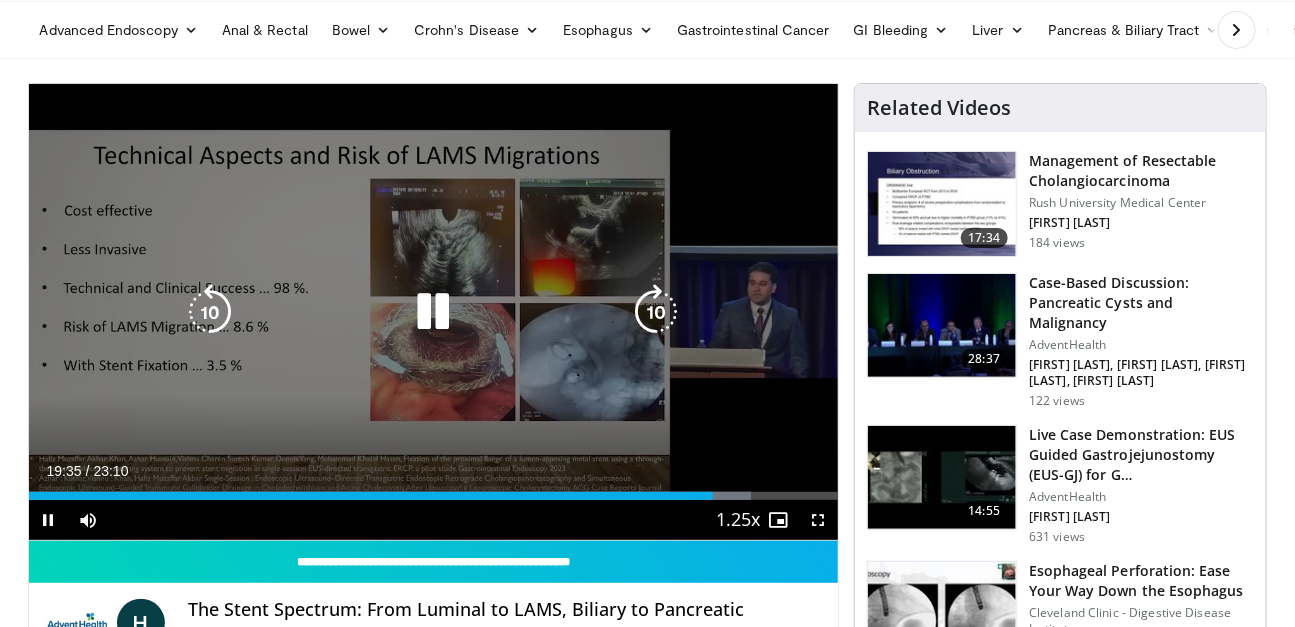 click at bounding box center (210, 312) 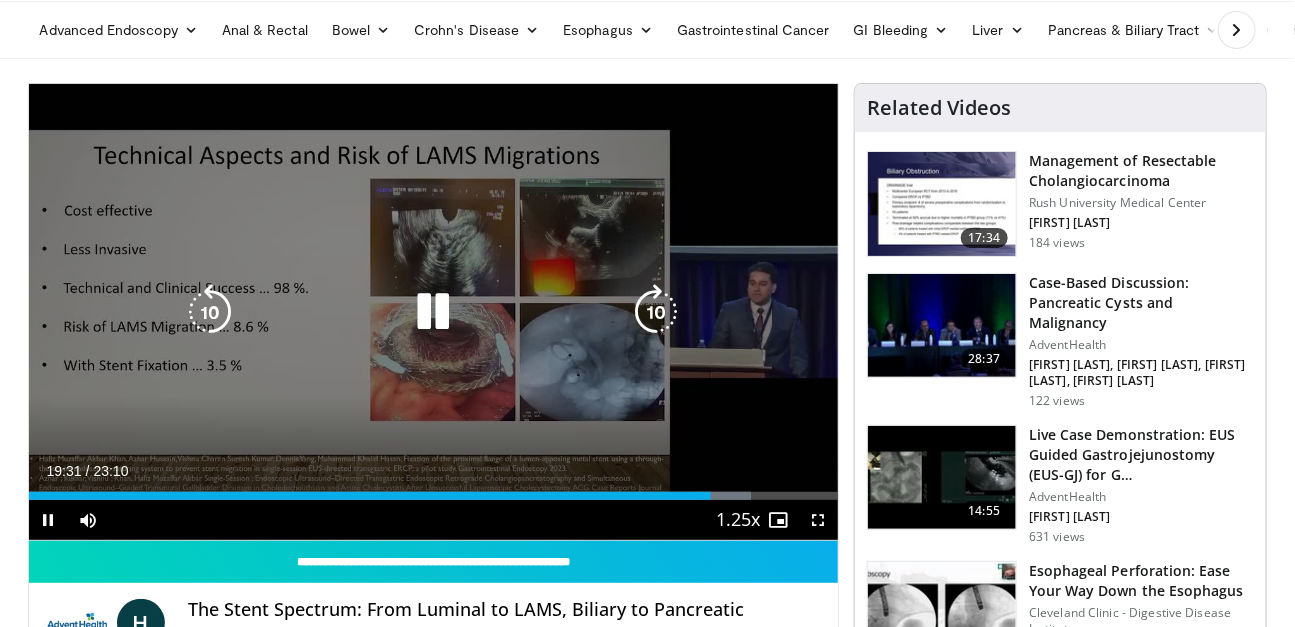 click at bounding box center [210, 312] 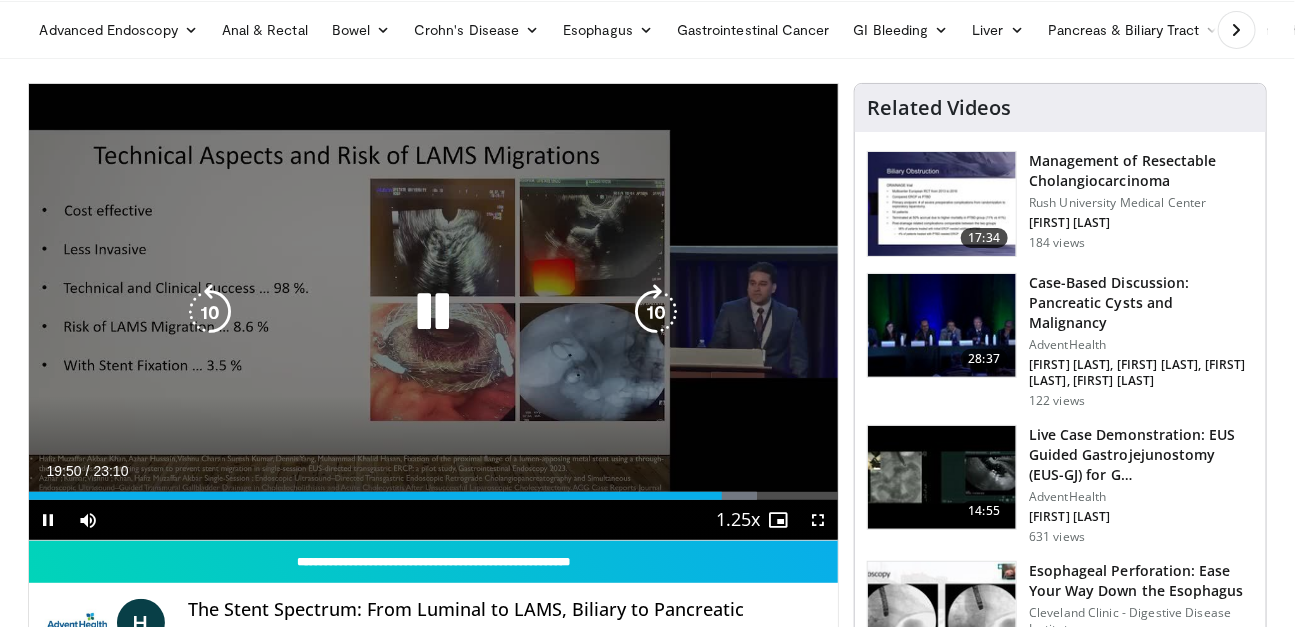 click at bounding box center (433, 312) 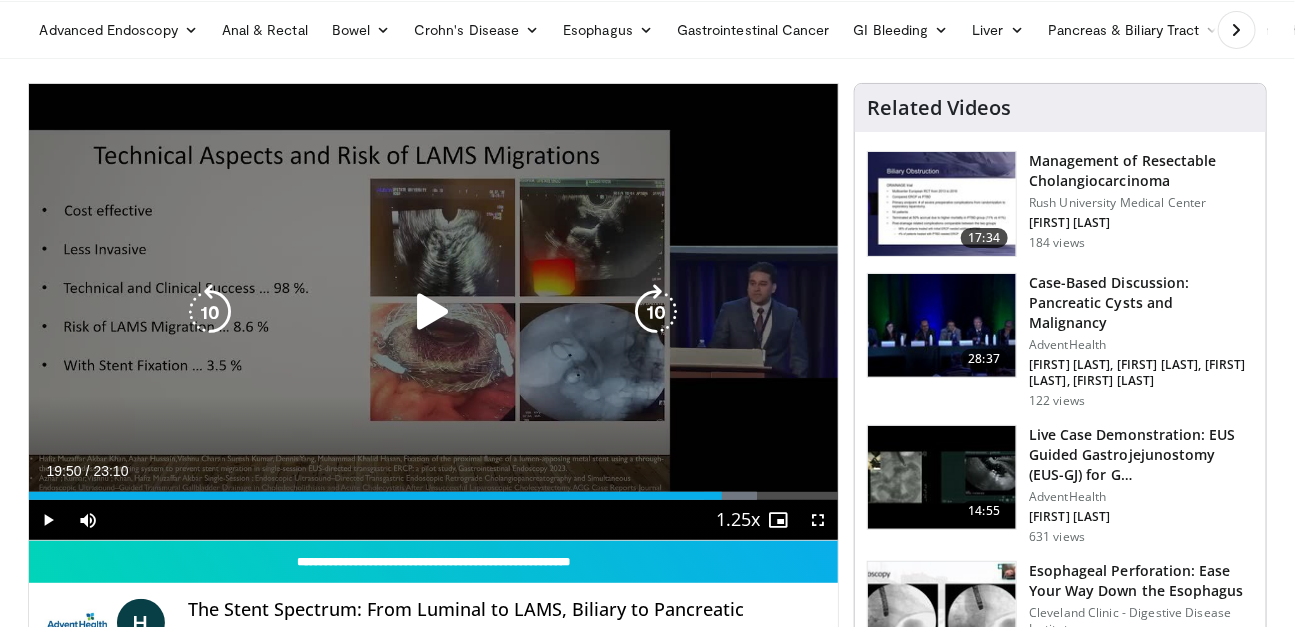click at bounding box center [433, 312] 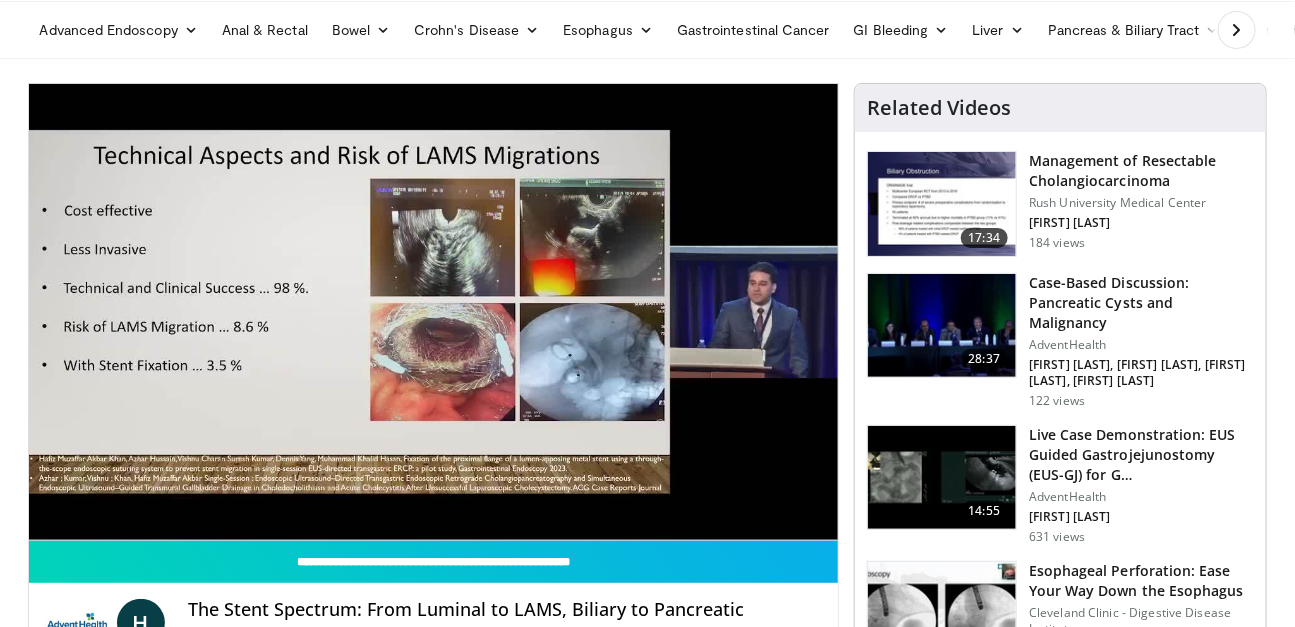 click on "Specialties
Adult & Family Medicine
Allergy, Asthma, Immunology
Anesthesiology
Cardiology
Dental
Dermatology
Endocrinology
Gastroenterology & Hepatology
General Surgery
Hematology & Oncology
Infectious Disease
Nephrology
Neurology
Neurosurgery
Obstetrics & Gynecology
Ophthalmology
Oral Maxillofacial
Orthopaedics
Otolaryngology
Pediatrics
Plastic Surgery
Podiatry
Psychiatry
Pulmonology
Radiation Oncology
Radiology
Rheumatology
Urology" at bounding box center [647, 1512] 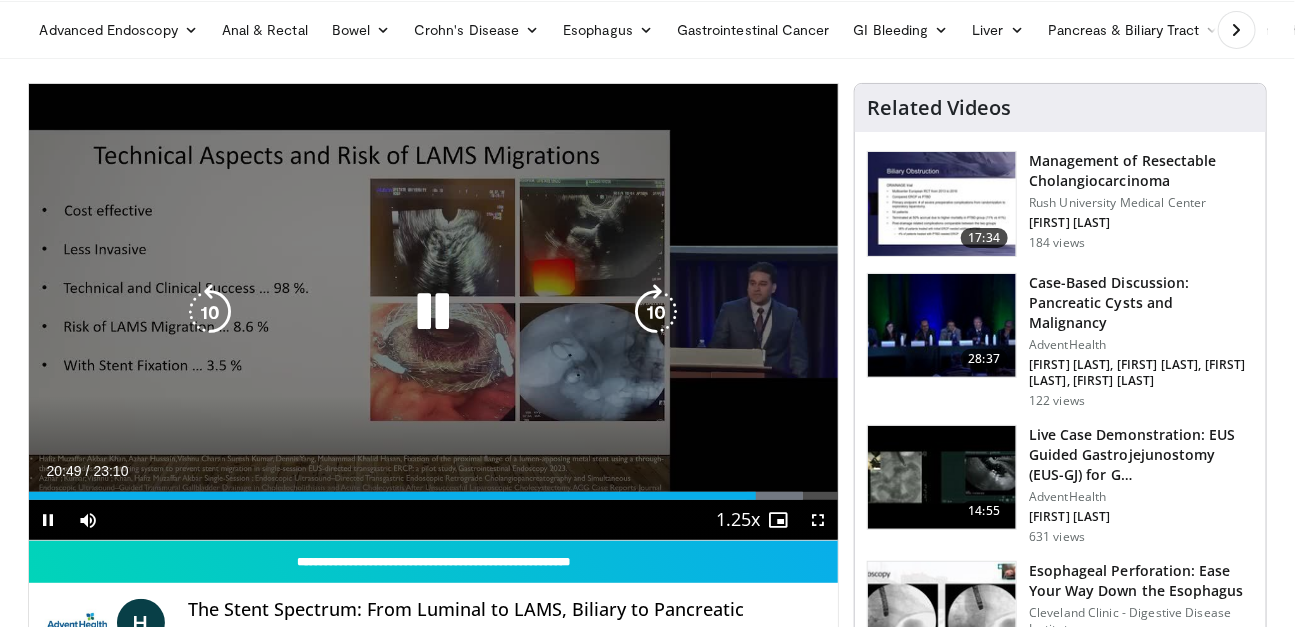 click at bounding box center [433, 312] 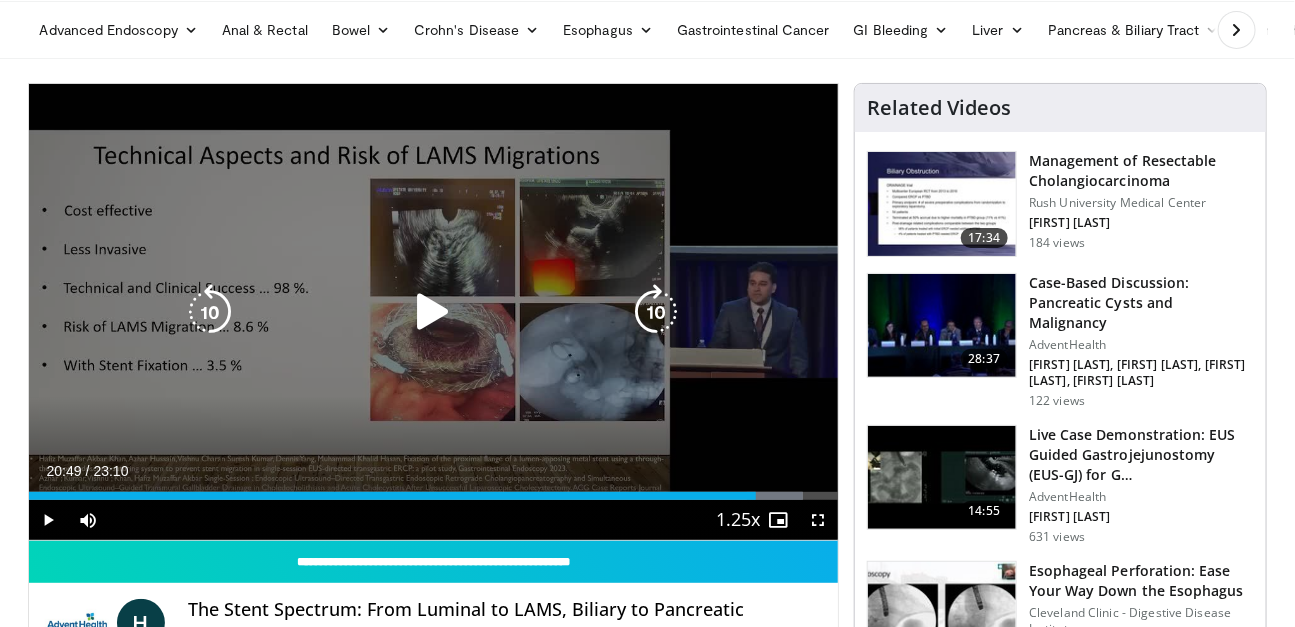 click at bounding box center [433, 312] 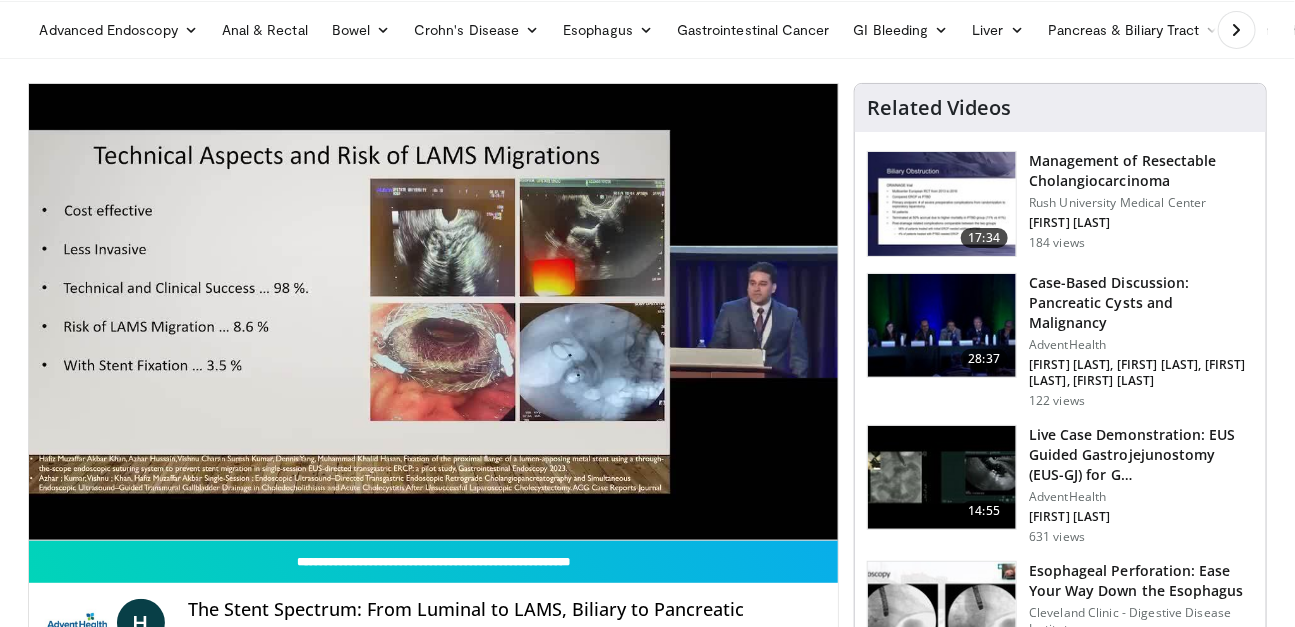 click on "Specialties
Adult & Family Medicine
Allergy, Asthma, Immunology
Anesthesiology
Cardiology
Dental
Dermatology
Endocrinology
Gastroenterology & Hepatology
General Surgery
Hematology & Oncology
Infectious Disease
Nephrology
Neurology
Neurosurgery
Obstetrics & Gynecology
Ophthalmology
Oral Maxillofacial
Orthopaedics
Otolaryngology
Pediatrics
Plastic Surgery
Podiatry
Psychiatry
Pulmonology
Radiation Oncology
Radiology
Rheumatology
Urology" at bounding box center (647, 1512) 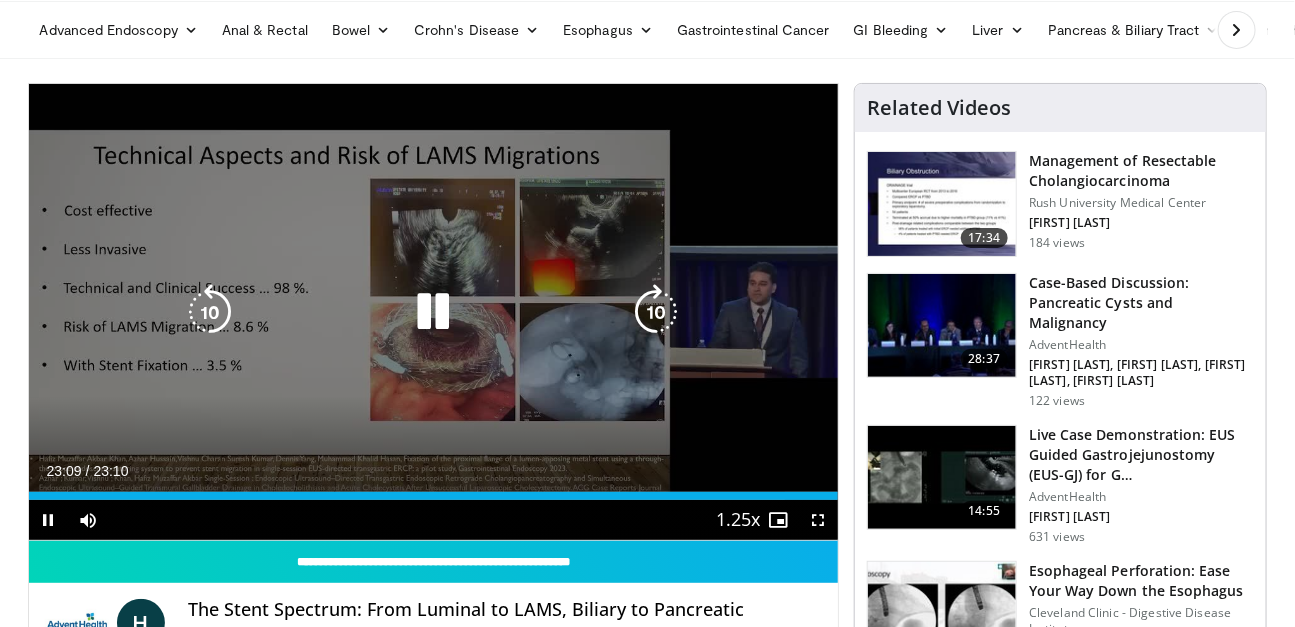 click at bounding box center [433, 312] 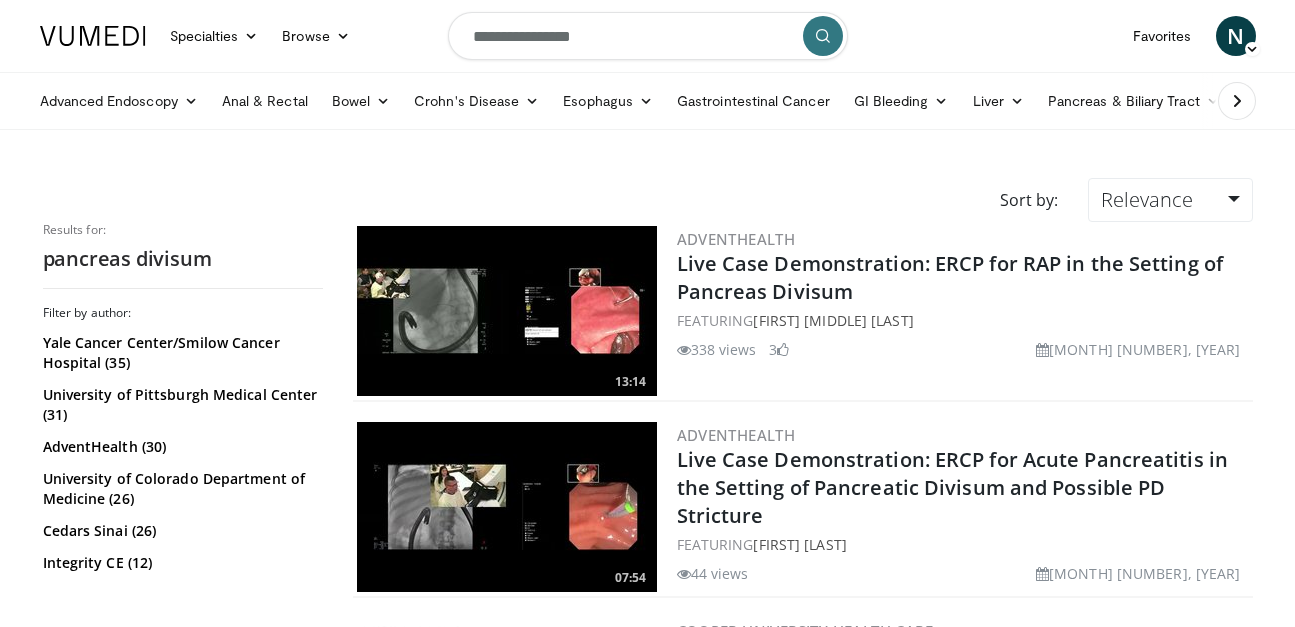 scroll, scrollTop: 0, scrollLeft: 0, axis: both 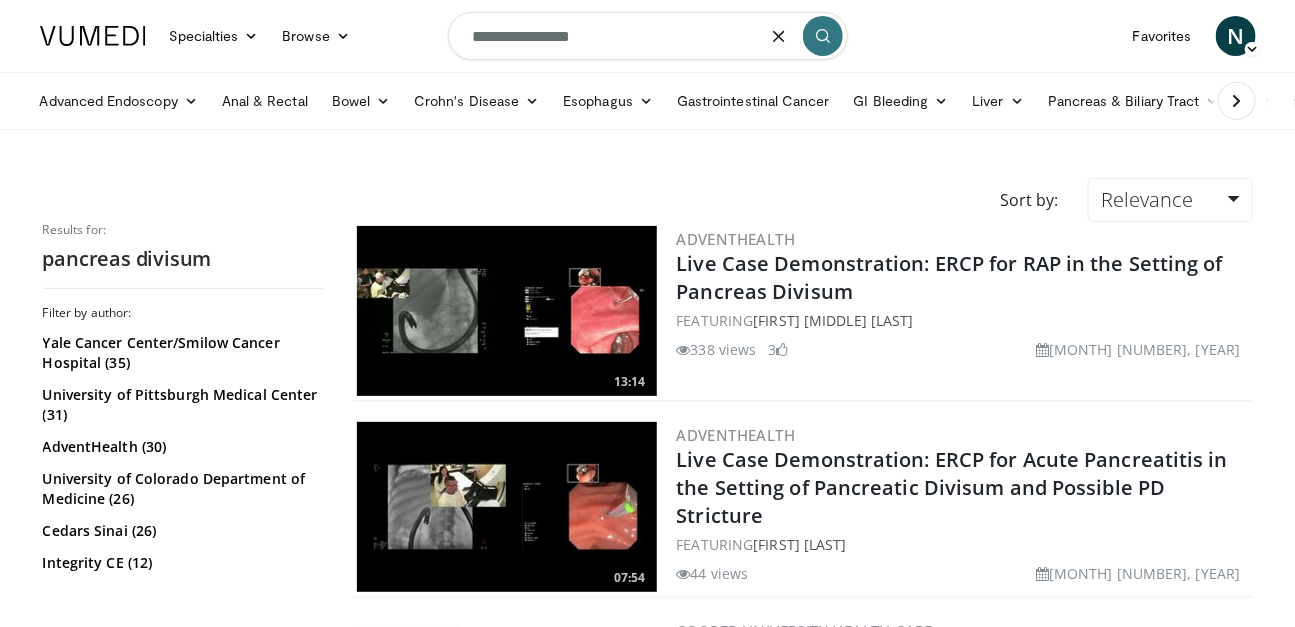click on "**********" at bounding box center (648, 36) 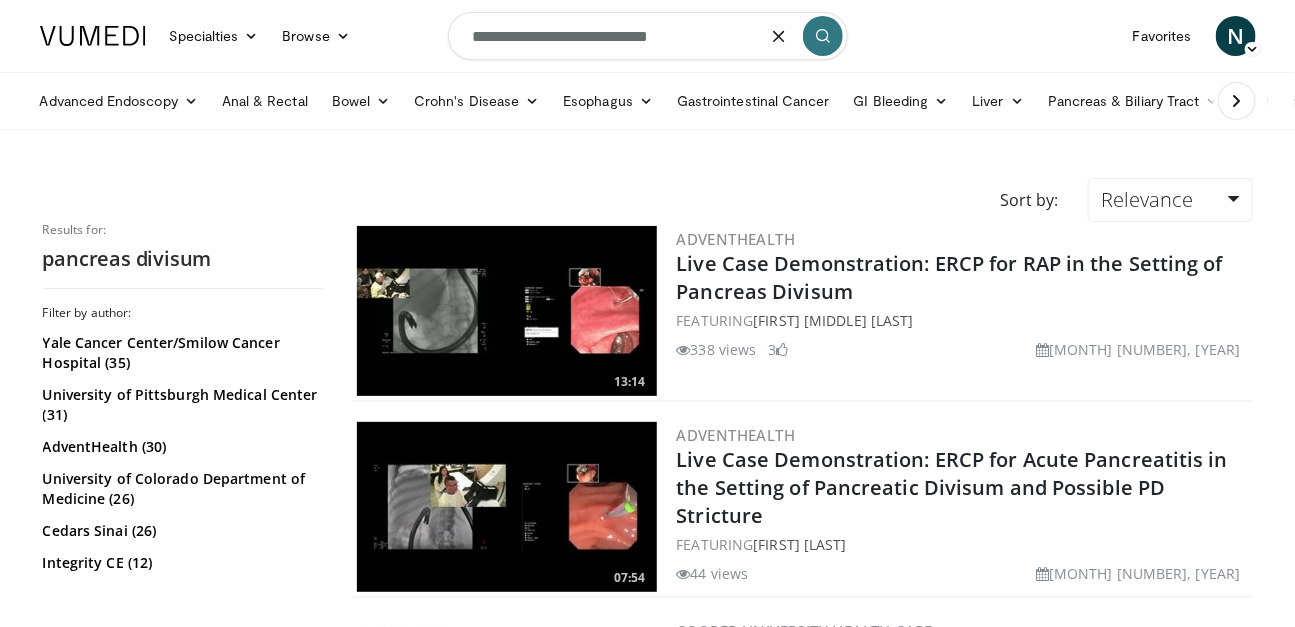 type on "**********" 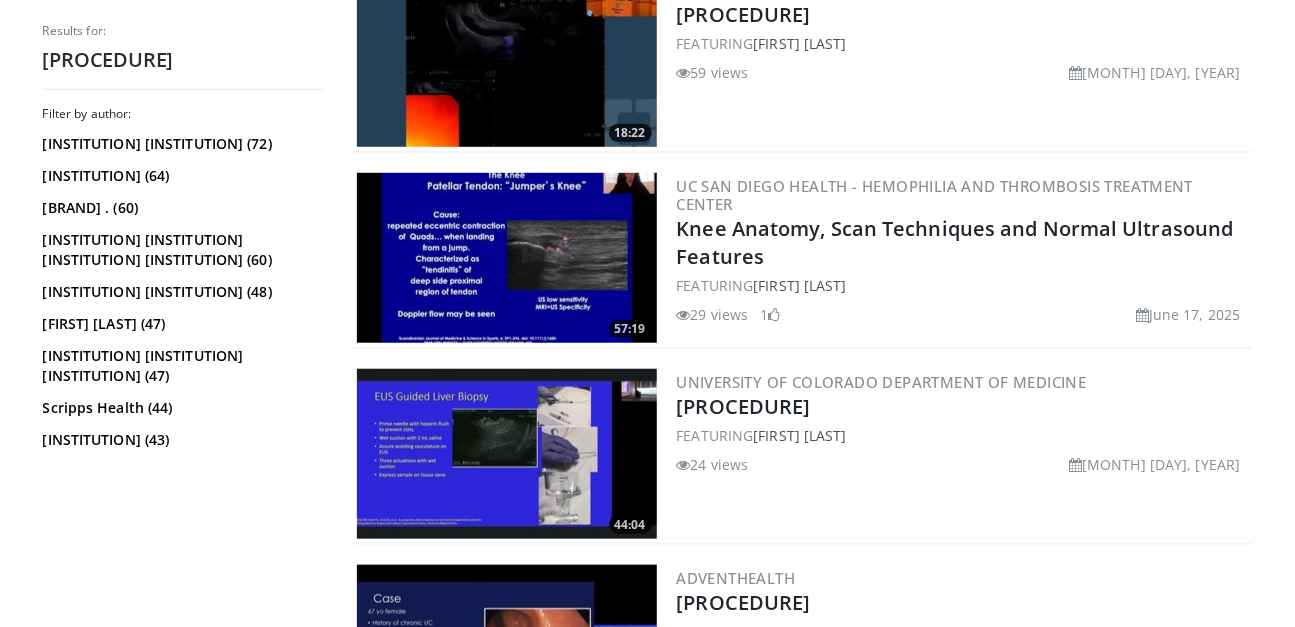 scroll, scrollTop: 0, scrollLeft: 0, axis: both 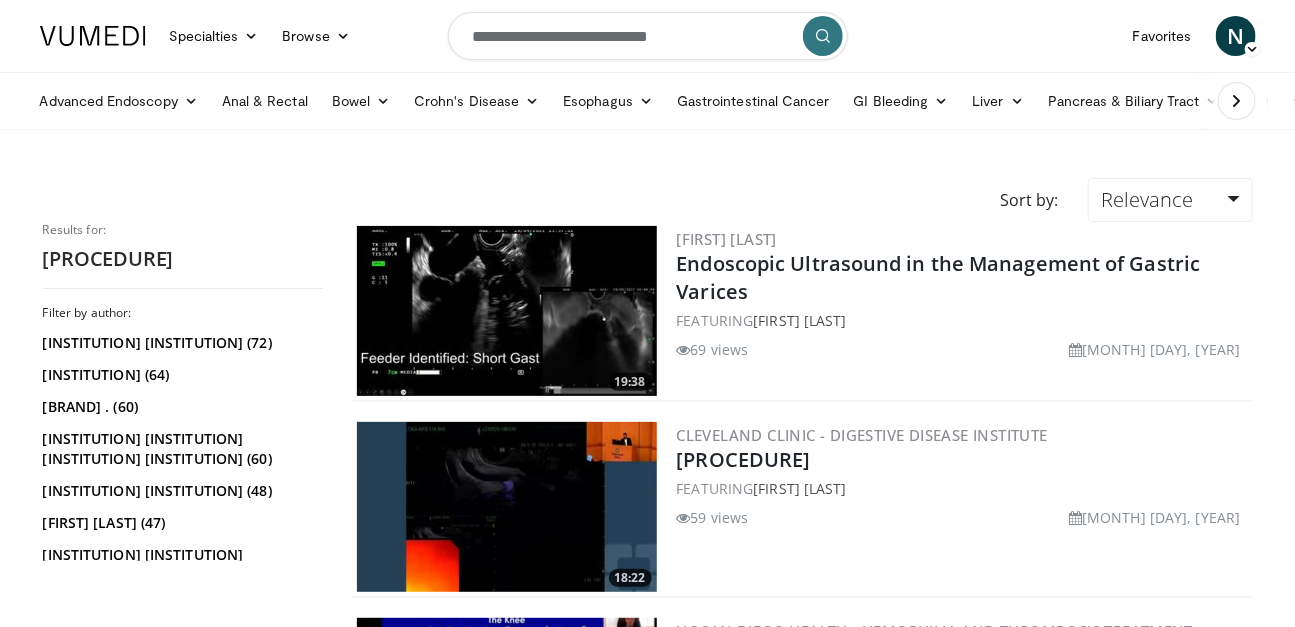 click on "**********" at bounding box center [648, 36] 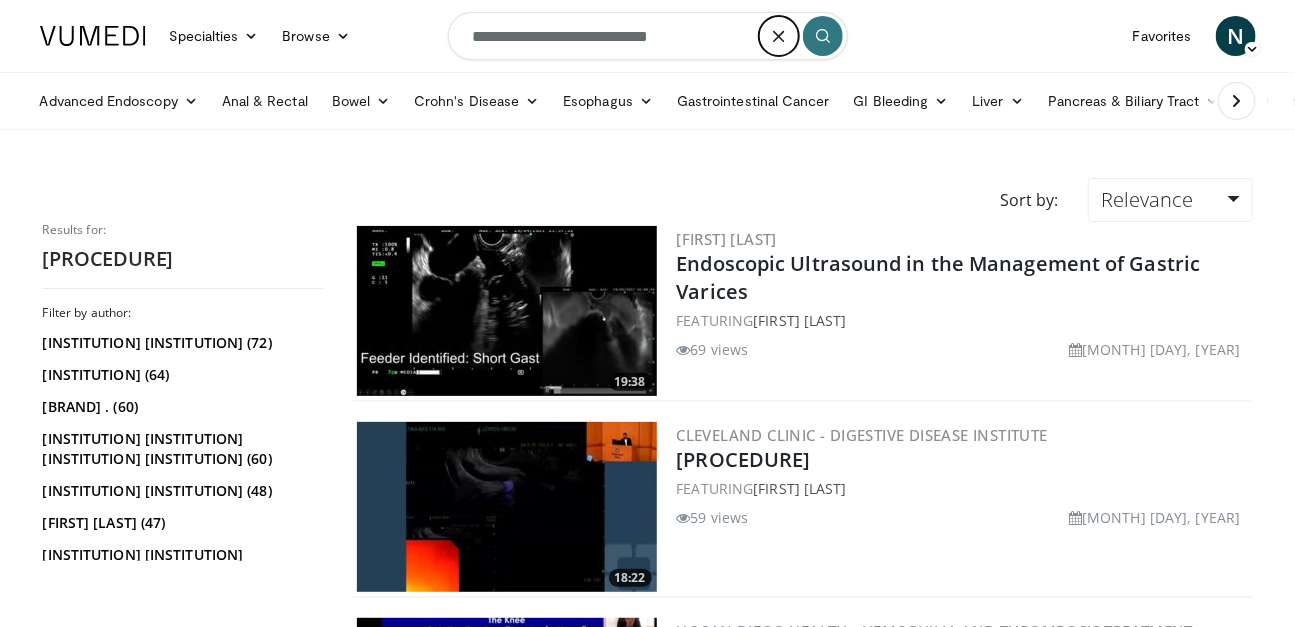 click at bounding box center [779, 36] 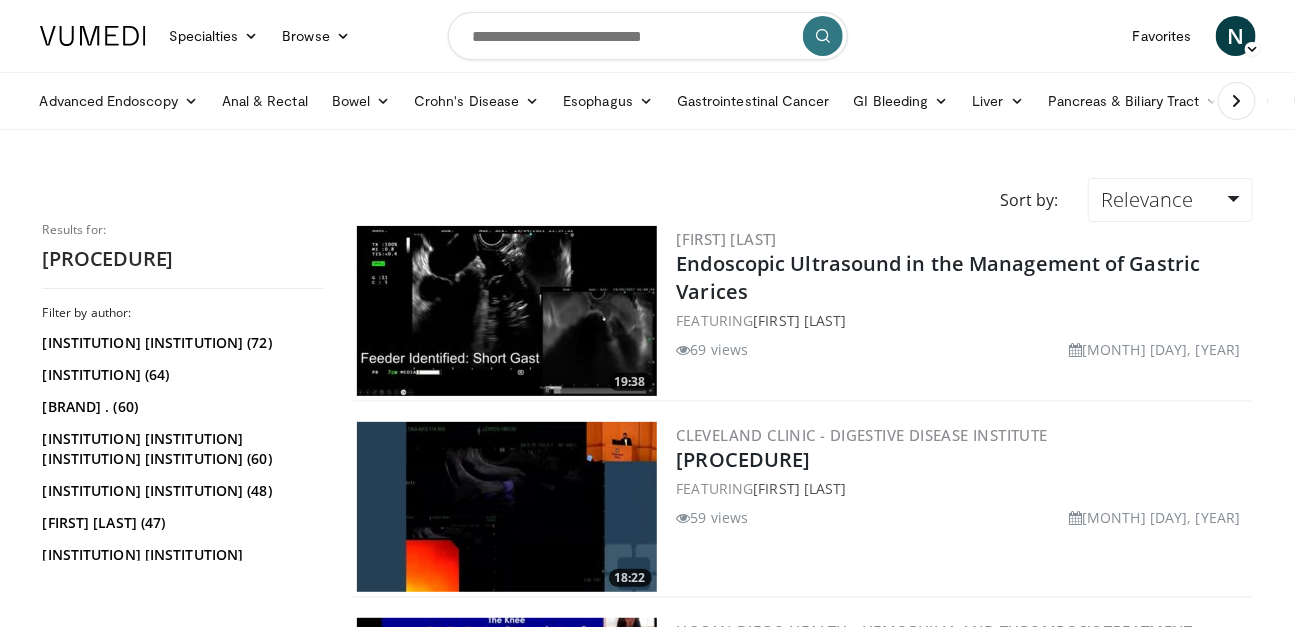click at bounding box center [648, 36] 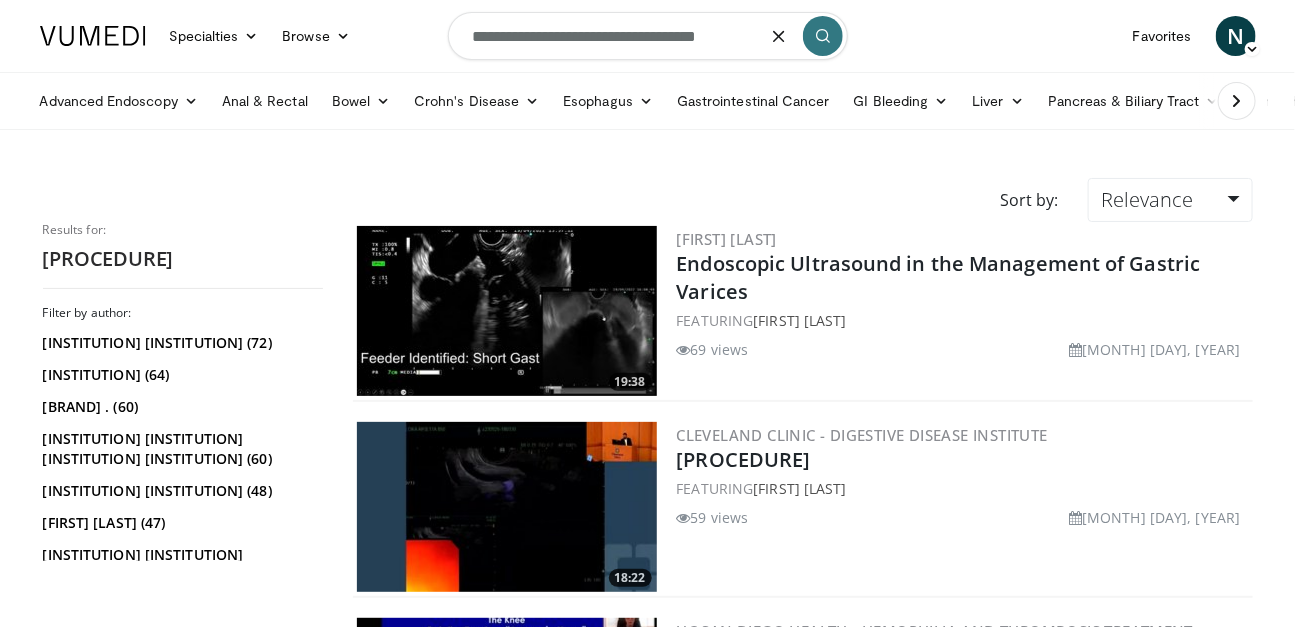 type on "**********" 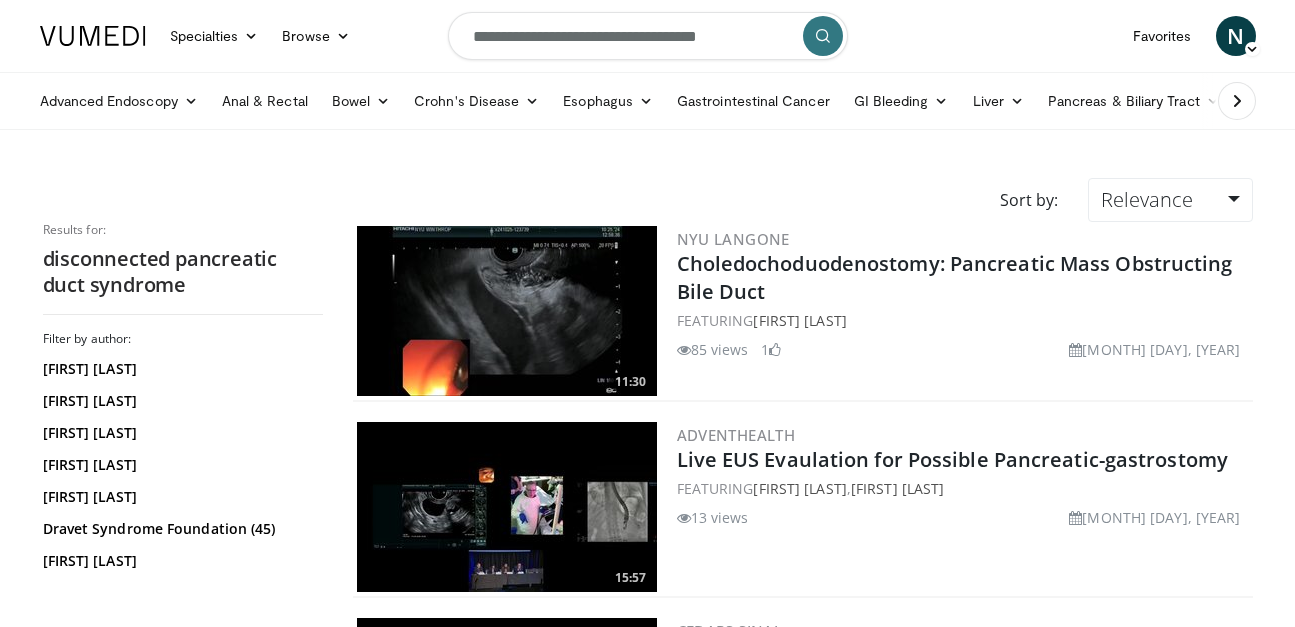 scroll, scrollTop: 0, scrollLeft: 0, axis: both 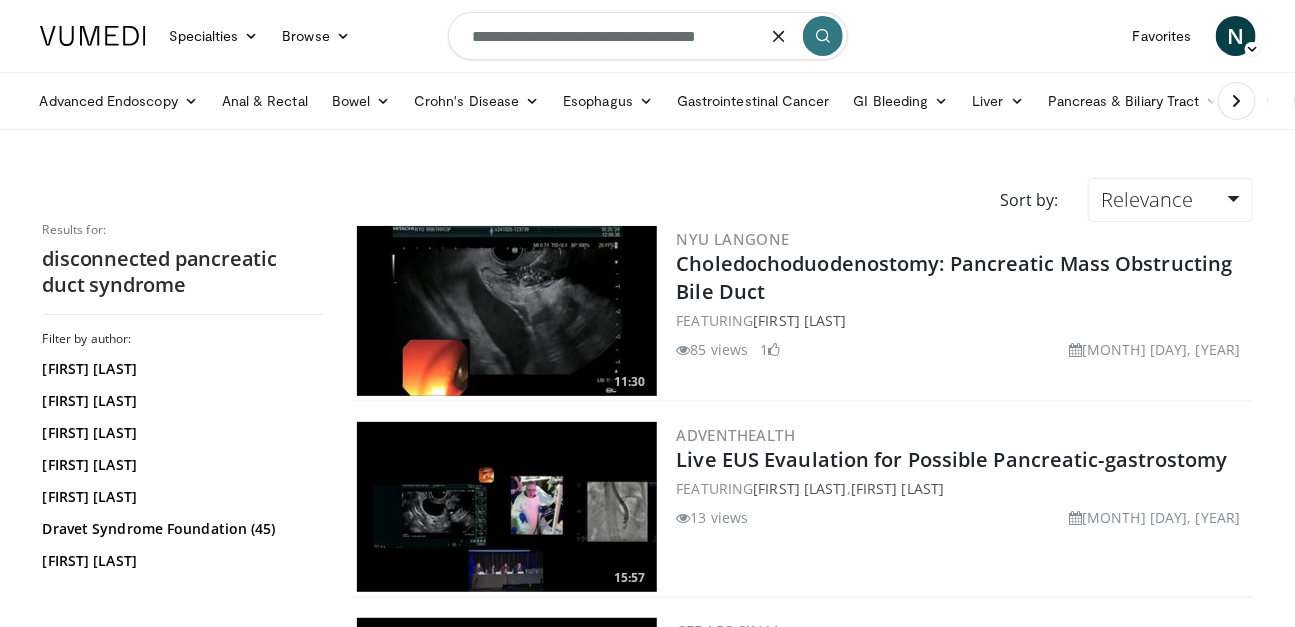 click on "**********" at bounding box center [648, 36] 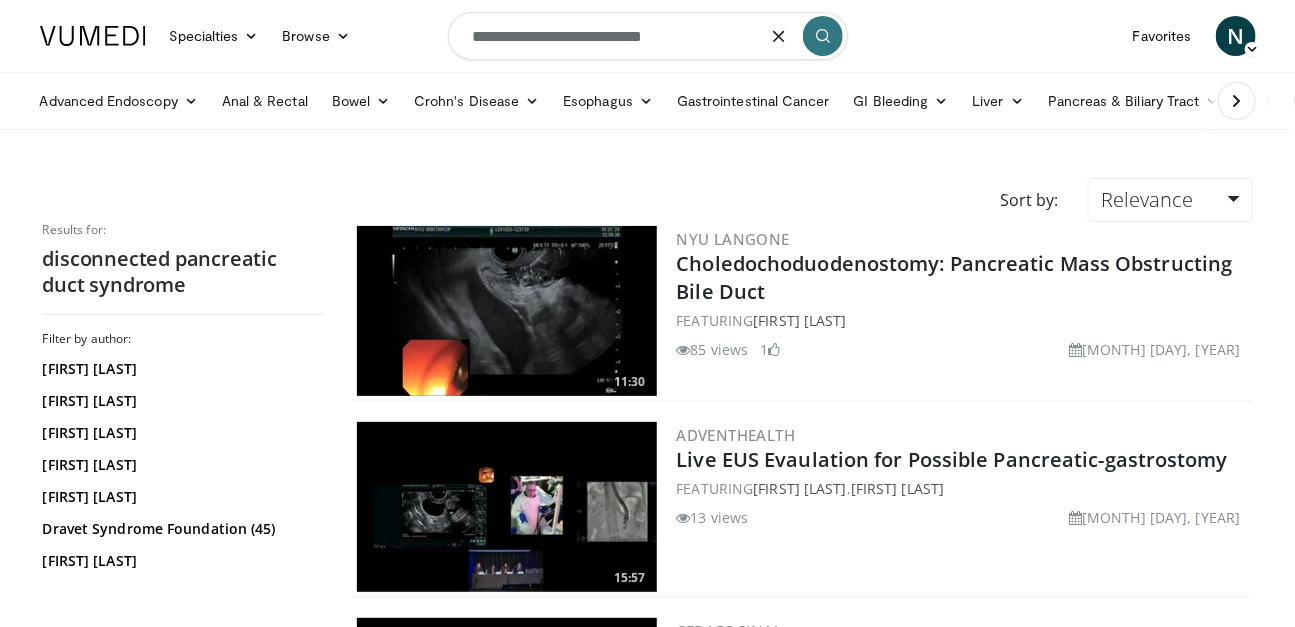 type on "**********" 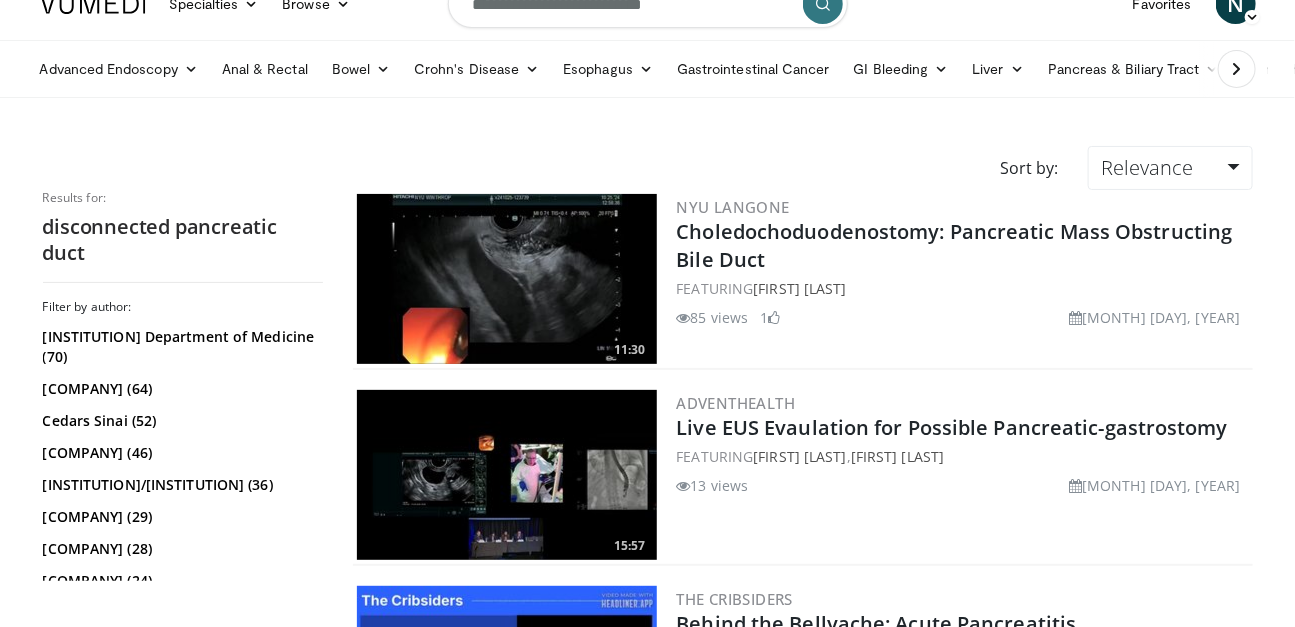 scroll, scrollTop: 0, scrollLeft: 0, axis: both 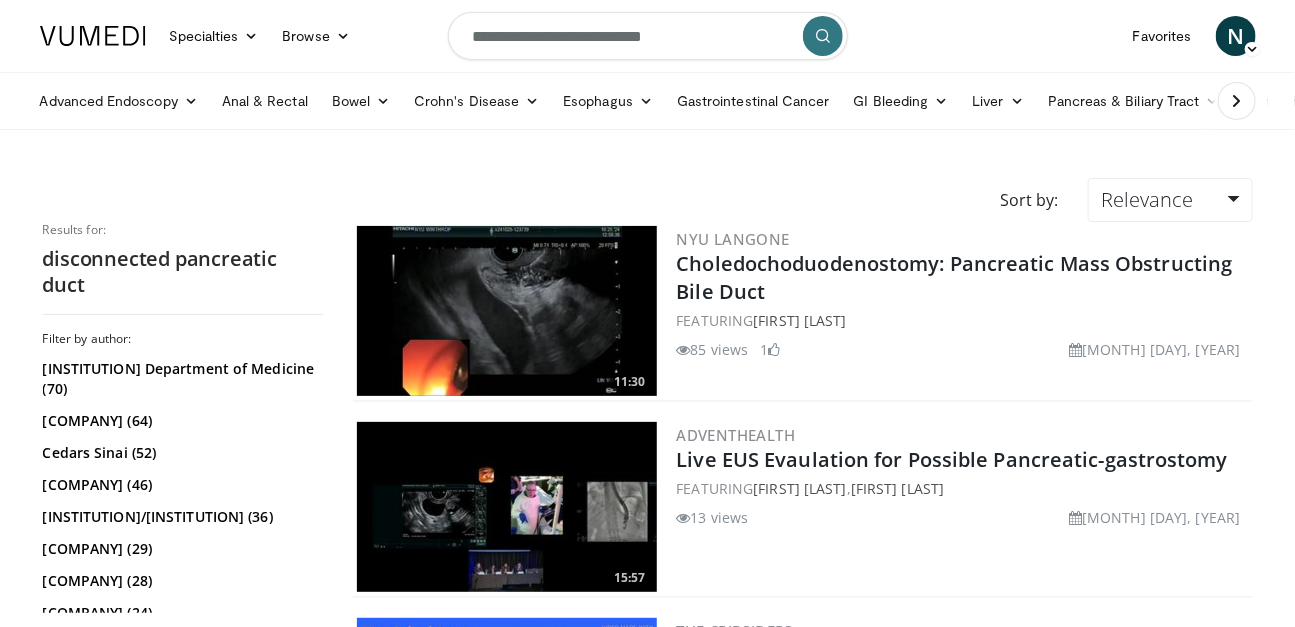 click on "**********" at bounding box center [648, 36] 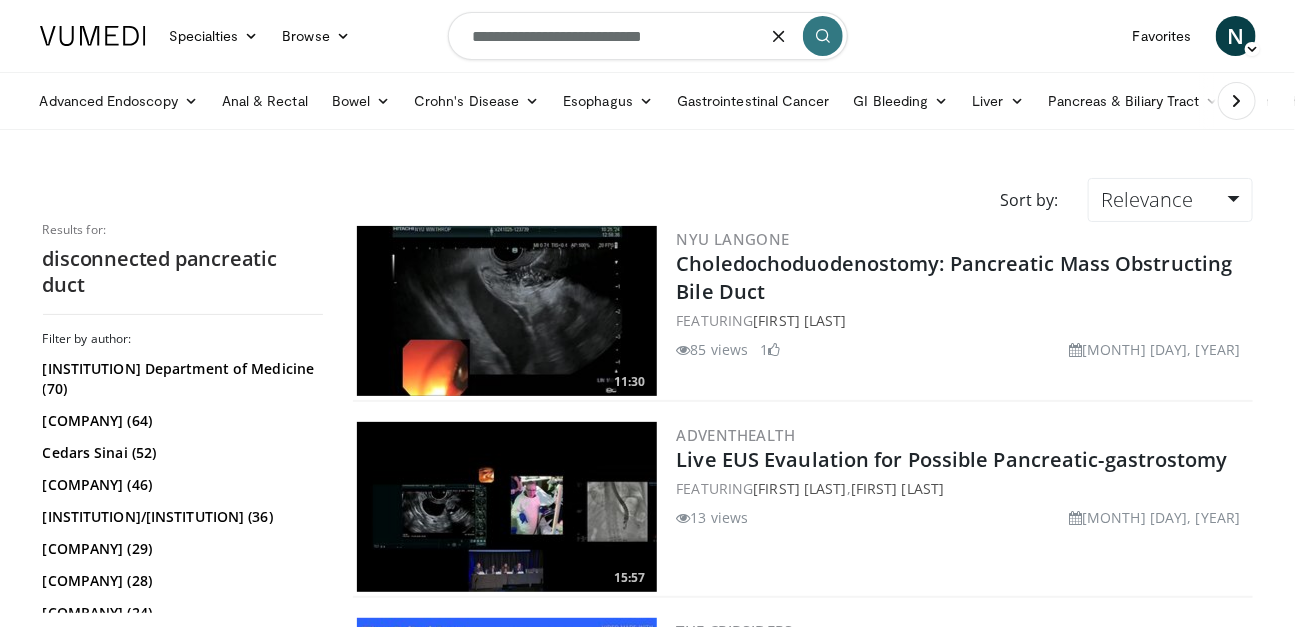 click on "**********" at bounding box center [648, 36] 